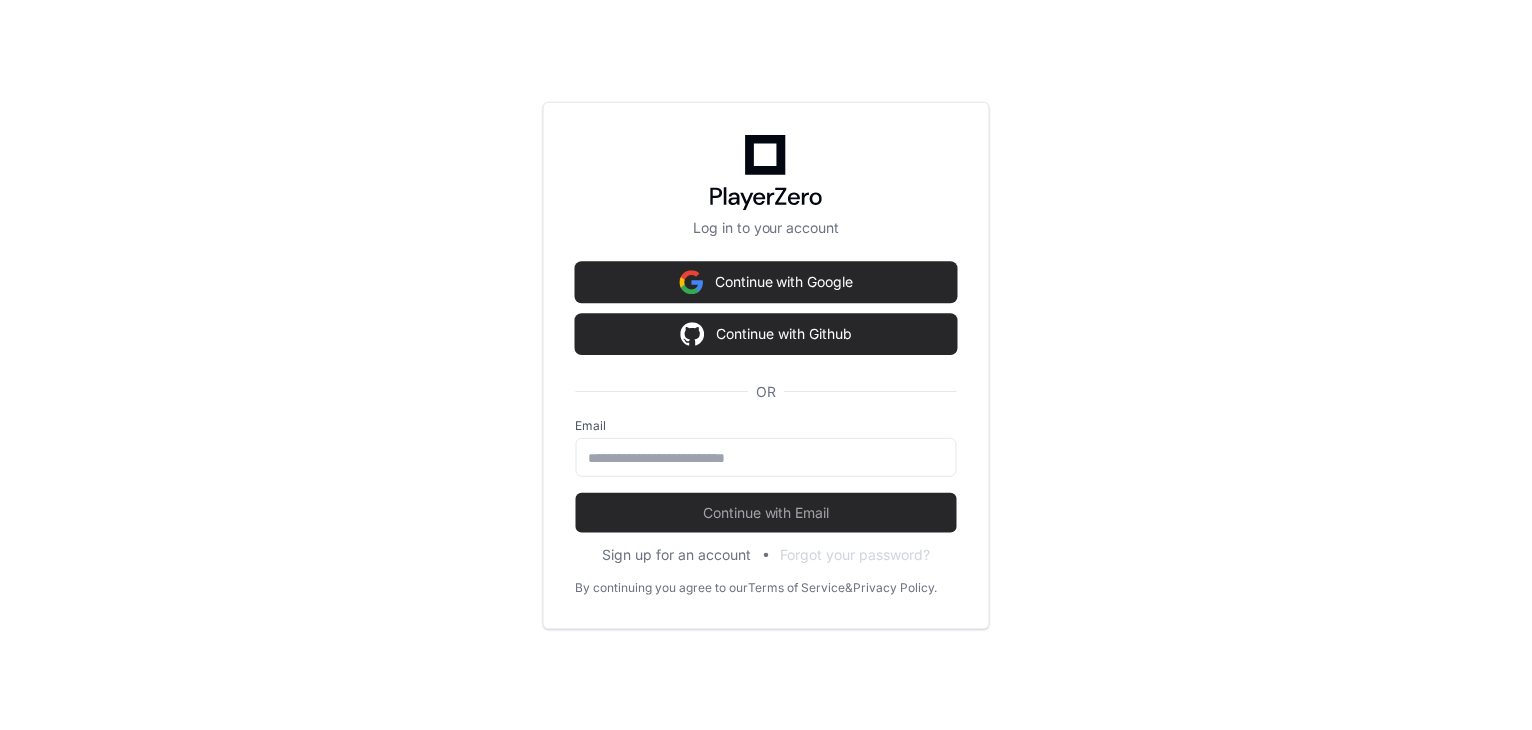 scroll, scrollTop: 0, scrollLeft: 0, axis: both 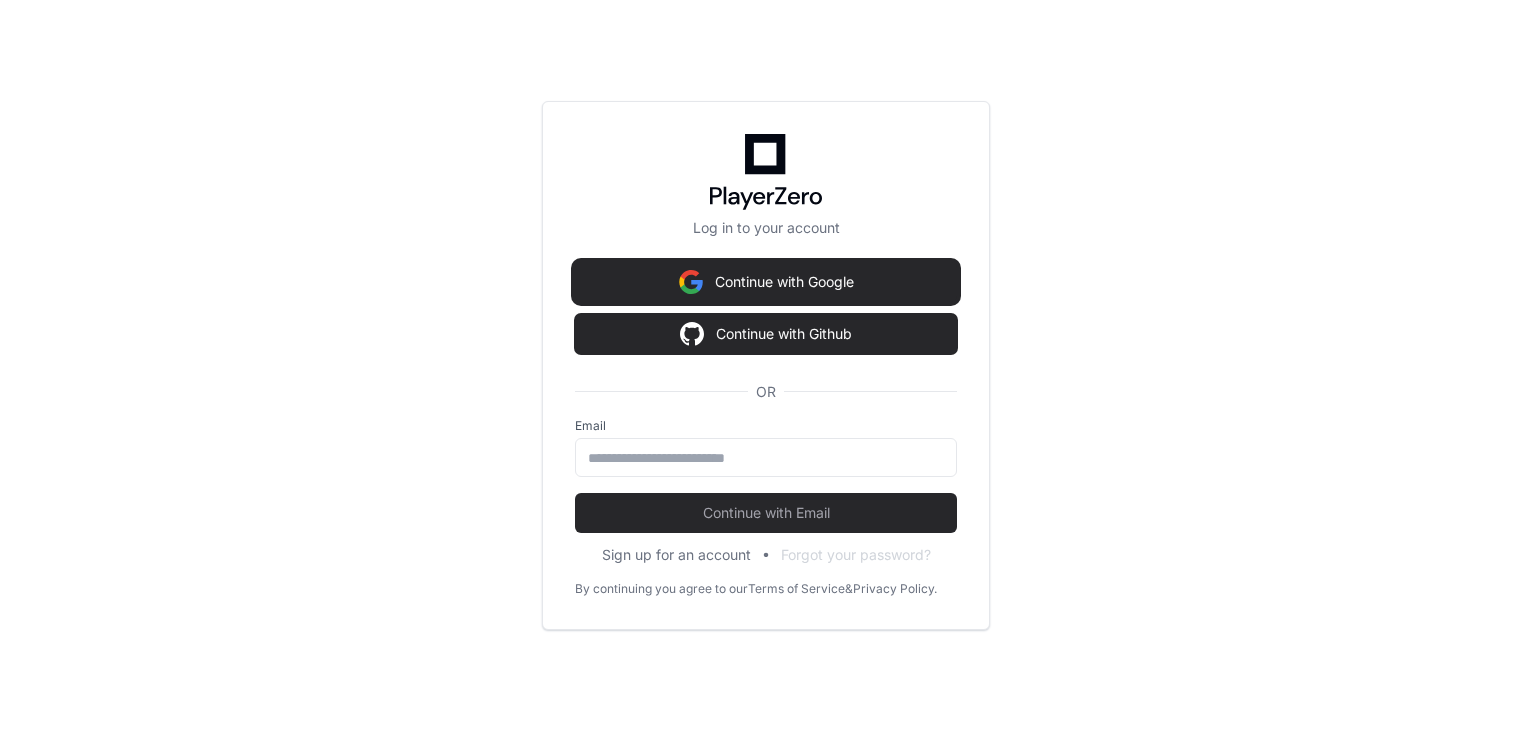click on "Continue with Google" at bounding box center [766, 282] 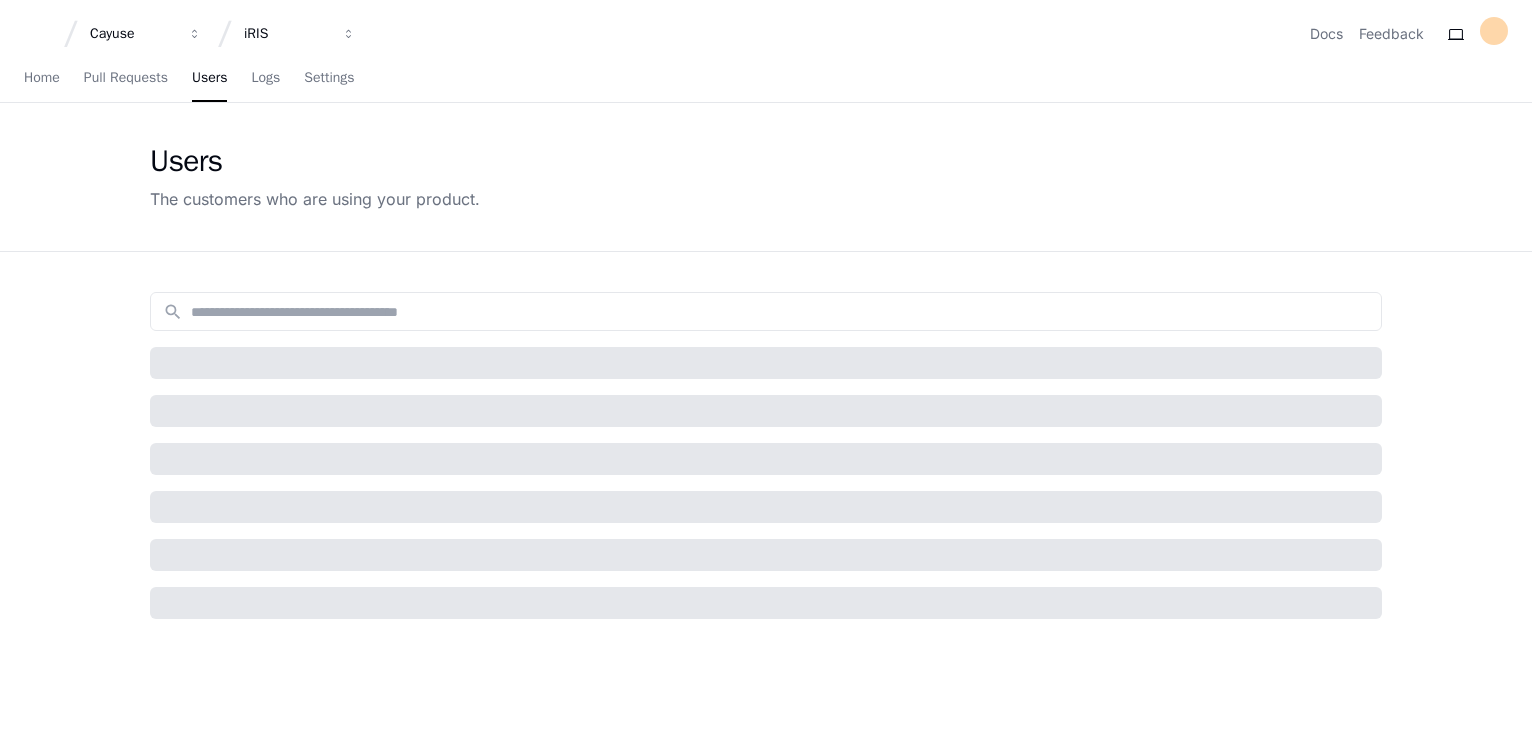 scroll, scrollTop: 0, scrollLeft: 0, axis: both 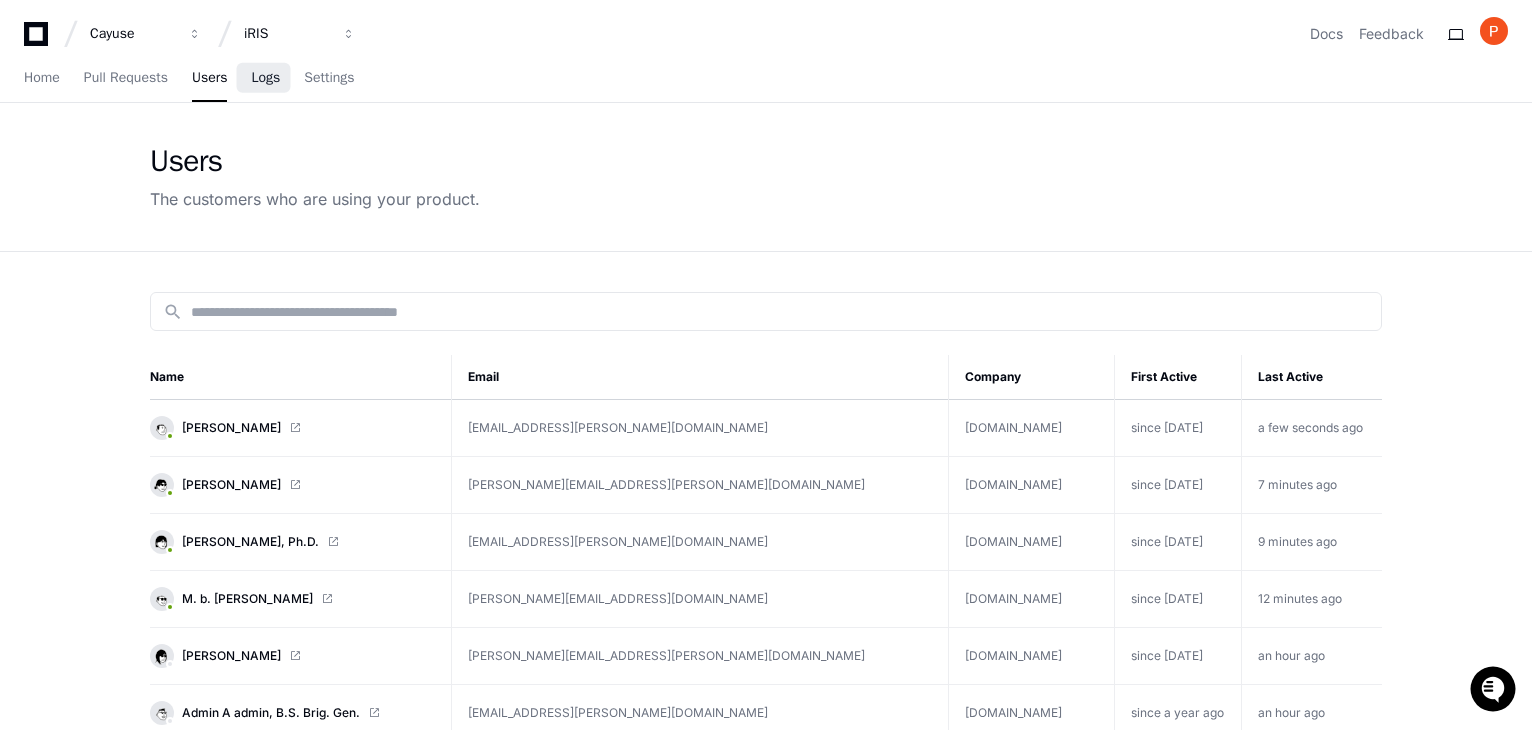 click on "Logs" at bounding box center (265, 79) 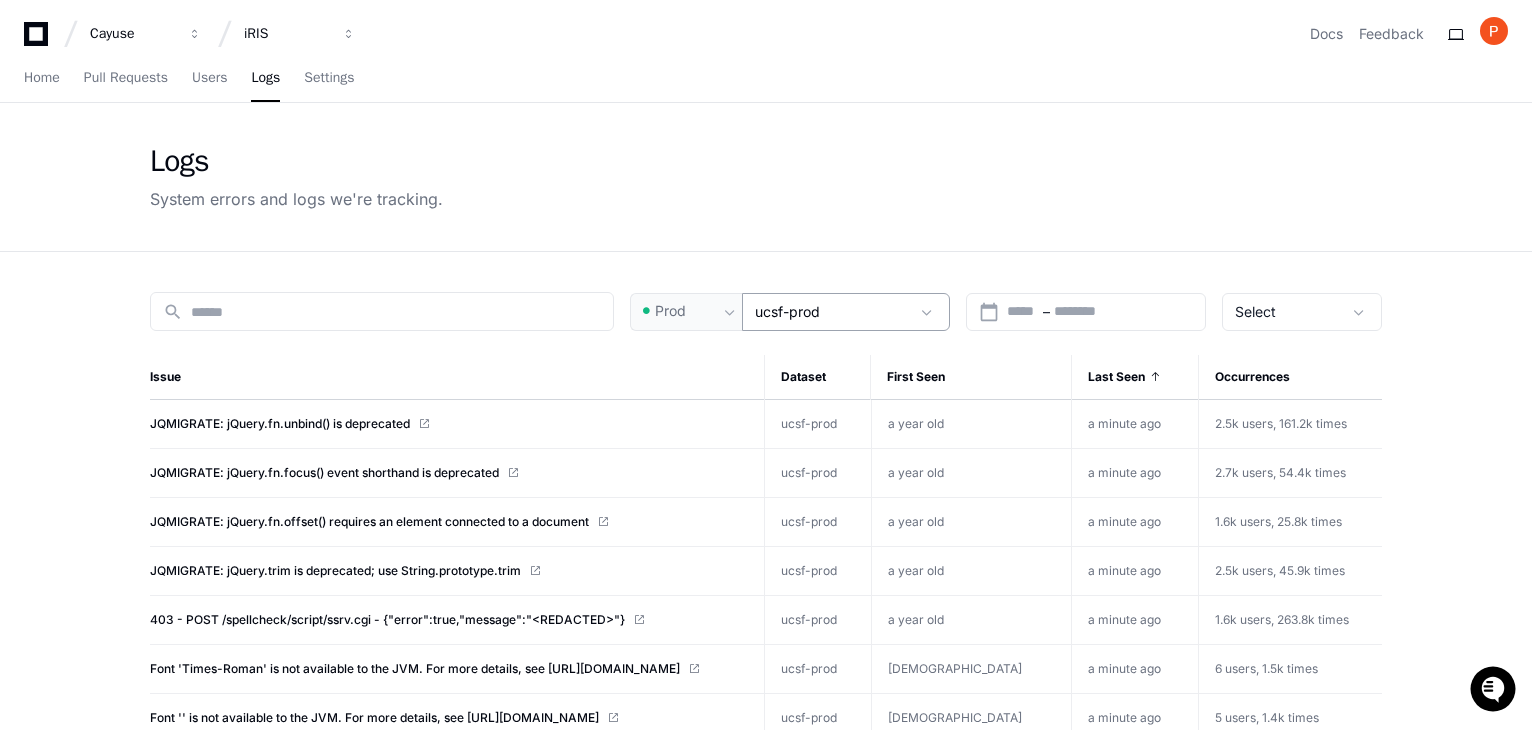 click on "ucsf-prod" at bounding box center [832, 312] 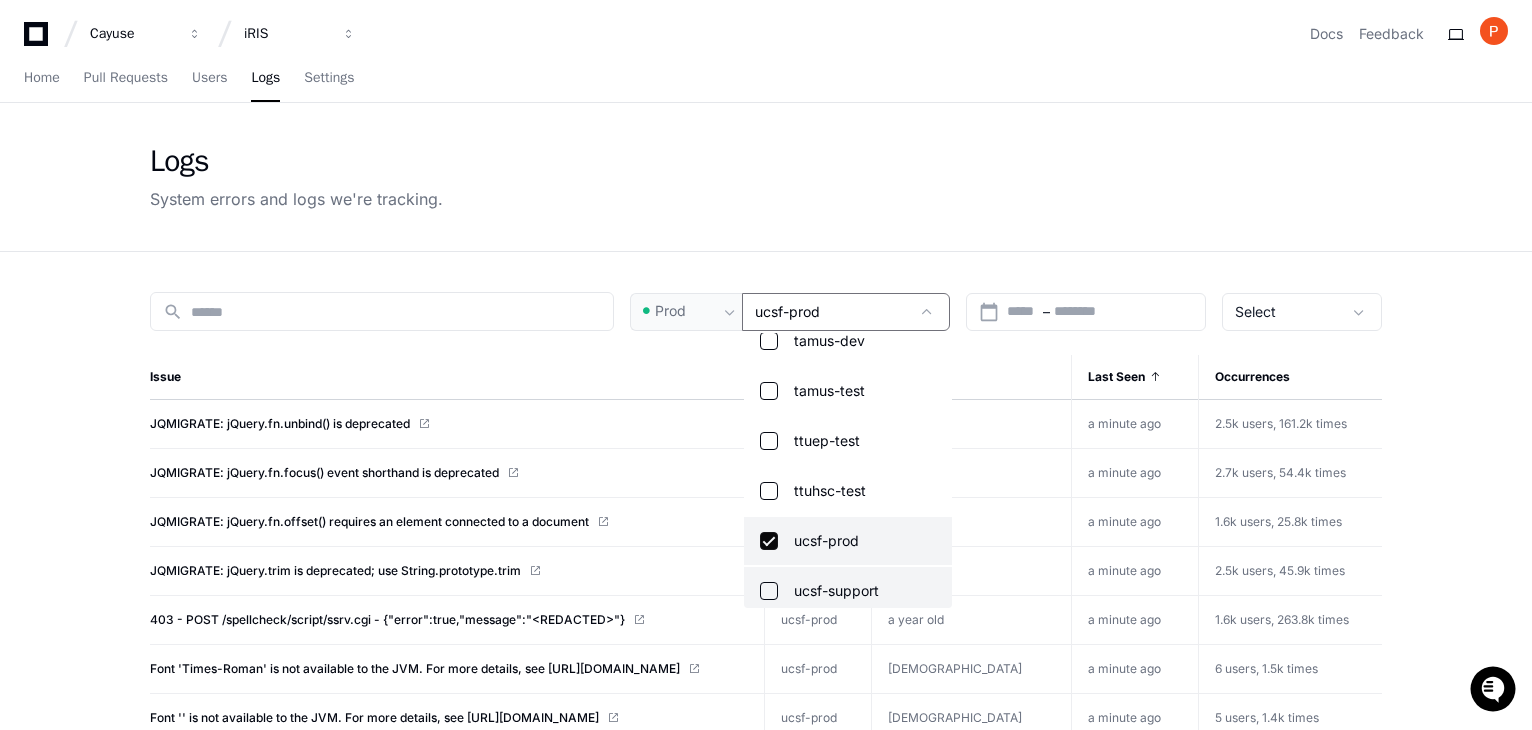 scroll, scrollTop: 1948, scrollLeft: 0, axis: vertical 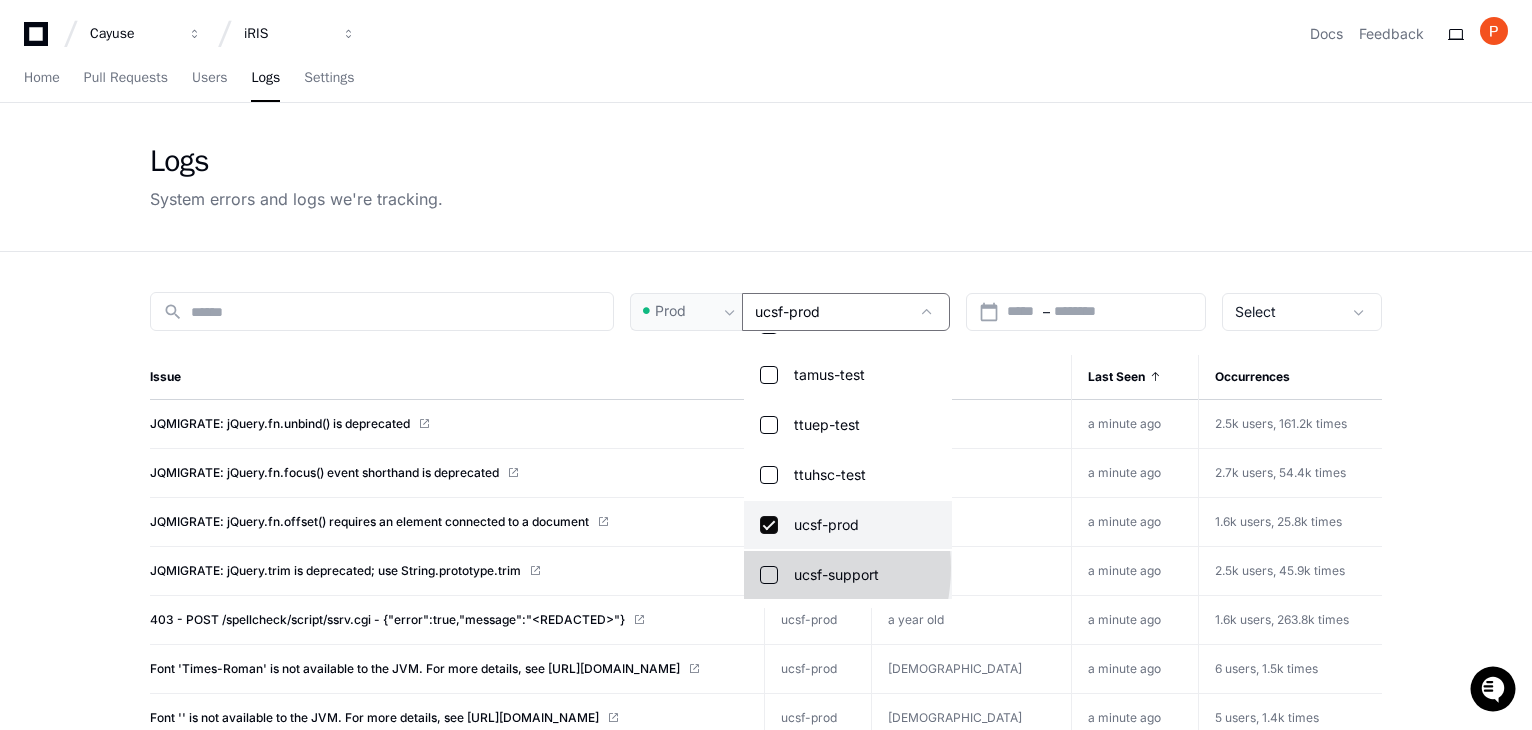 click at bounding box center (769, 575) 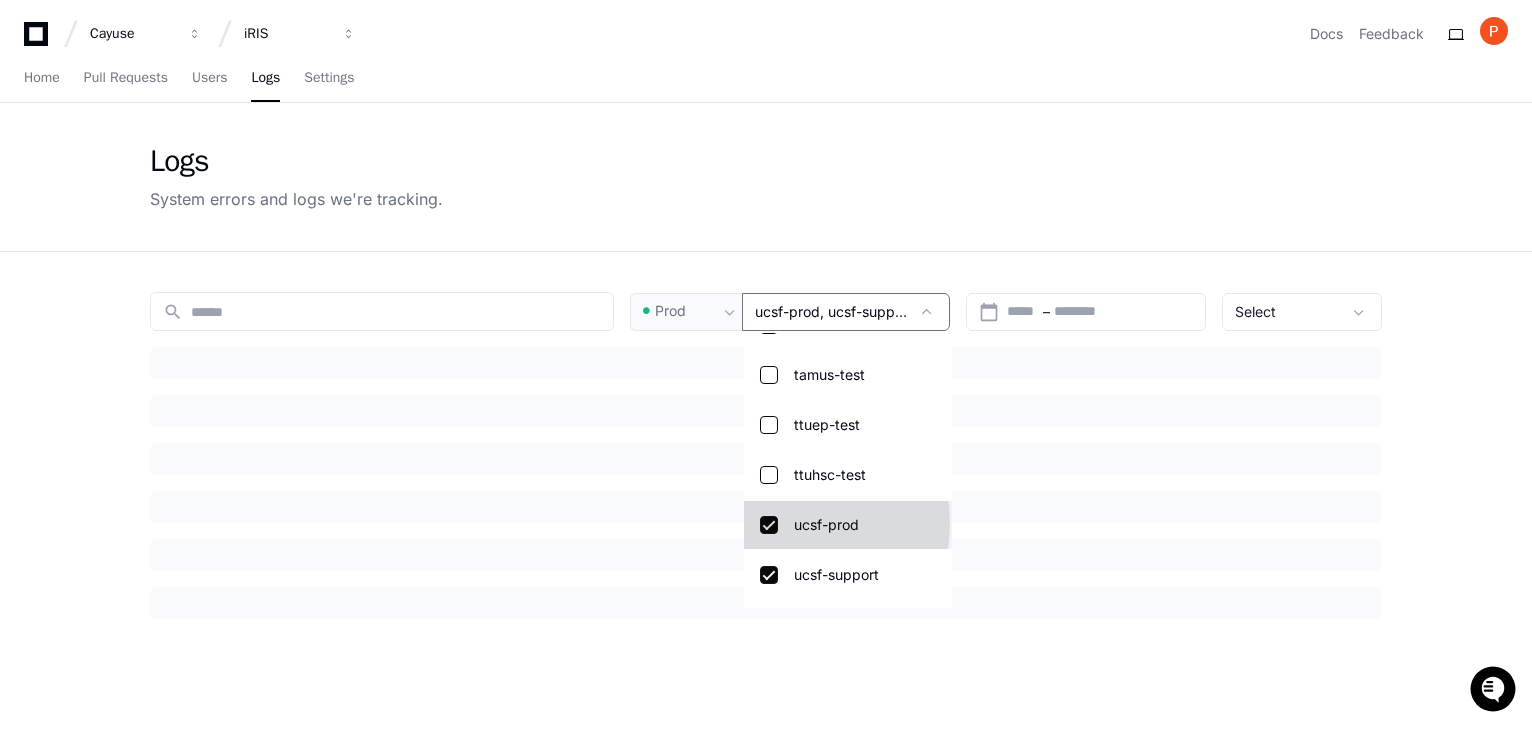 click at bounding box center [769, 525] 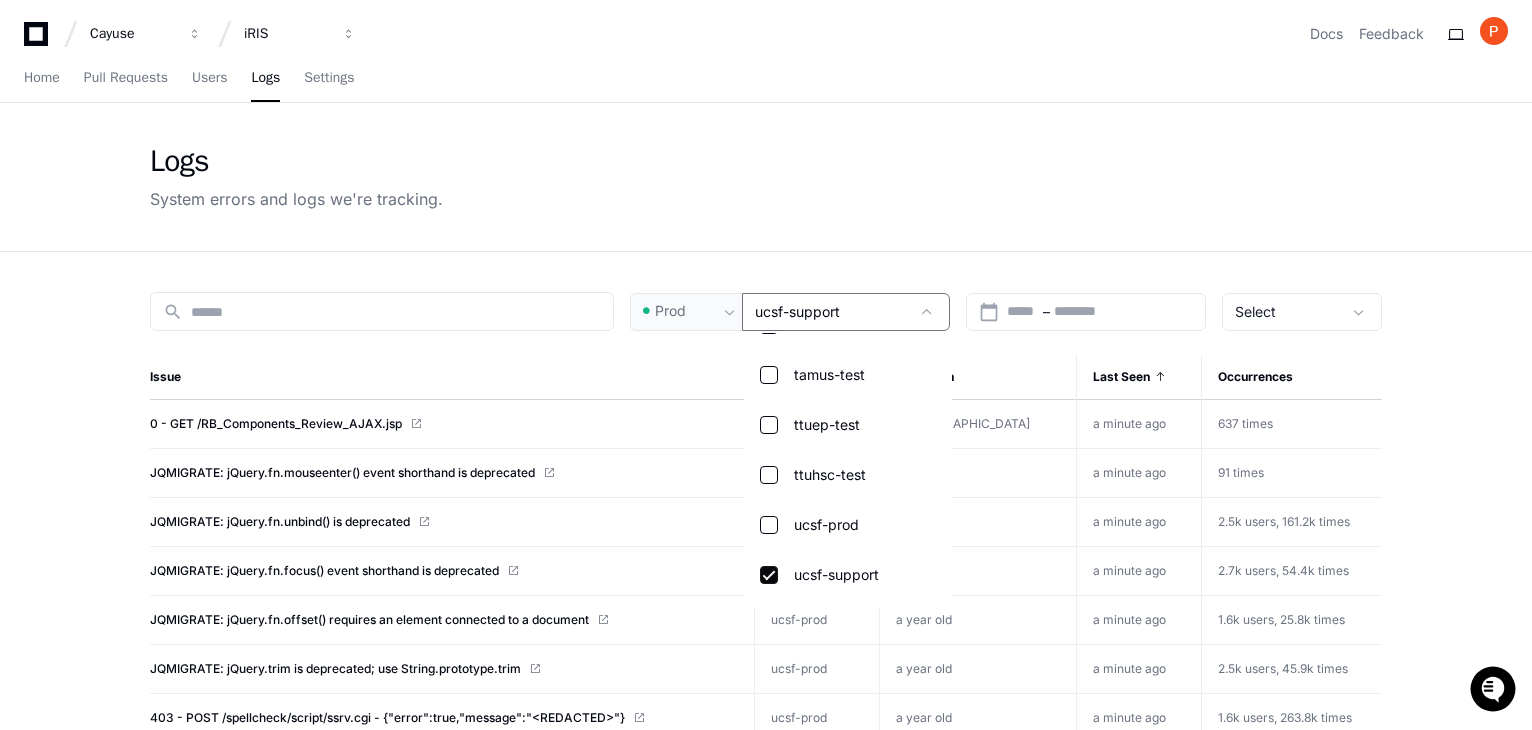 click at bounding box center [766, 365] 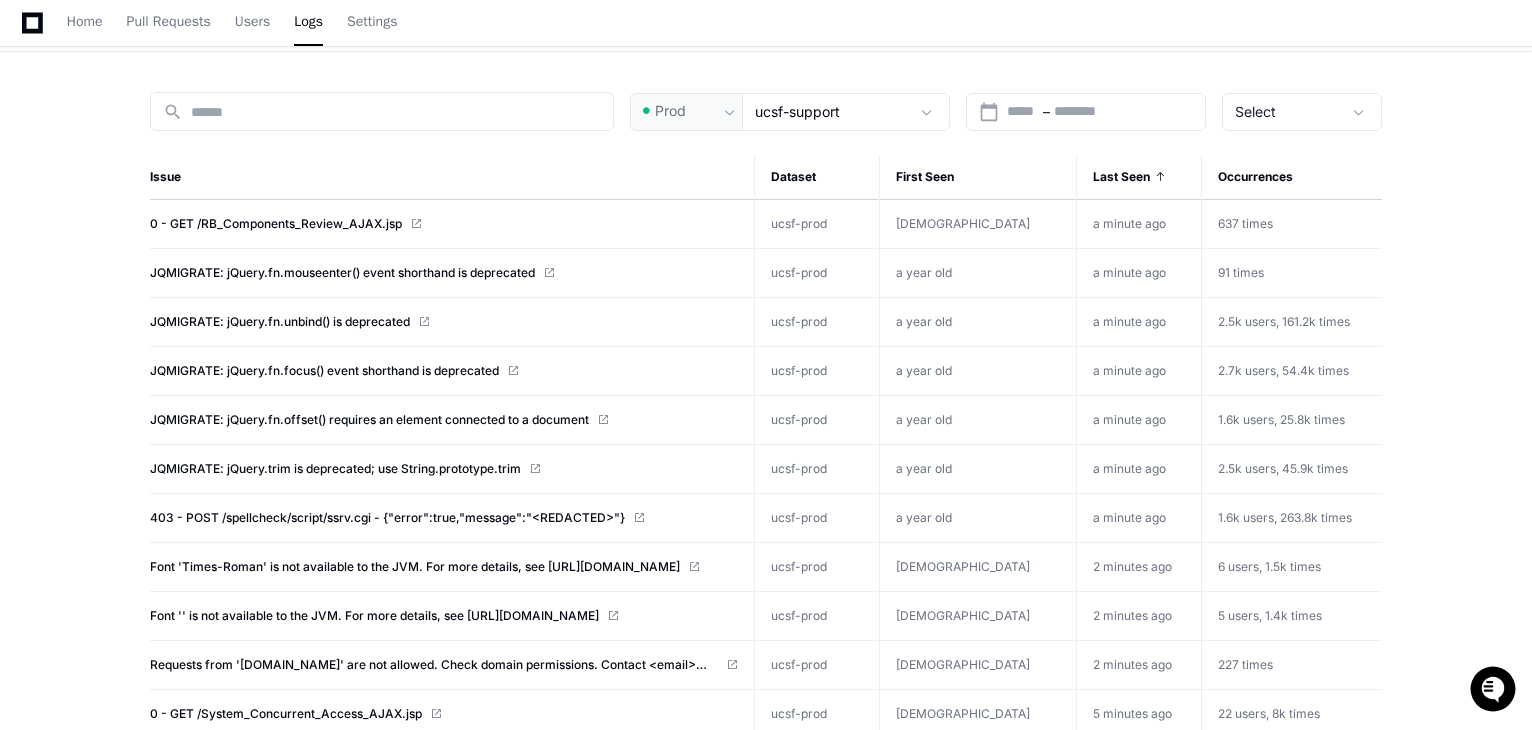 scroll, scrollTop: 0, scrollLeft: 0, axis: both 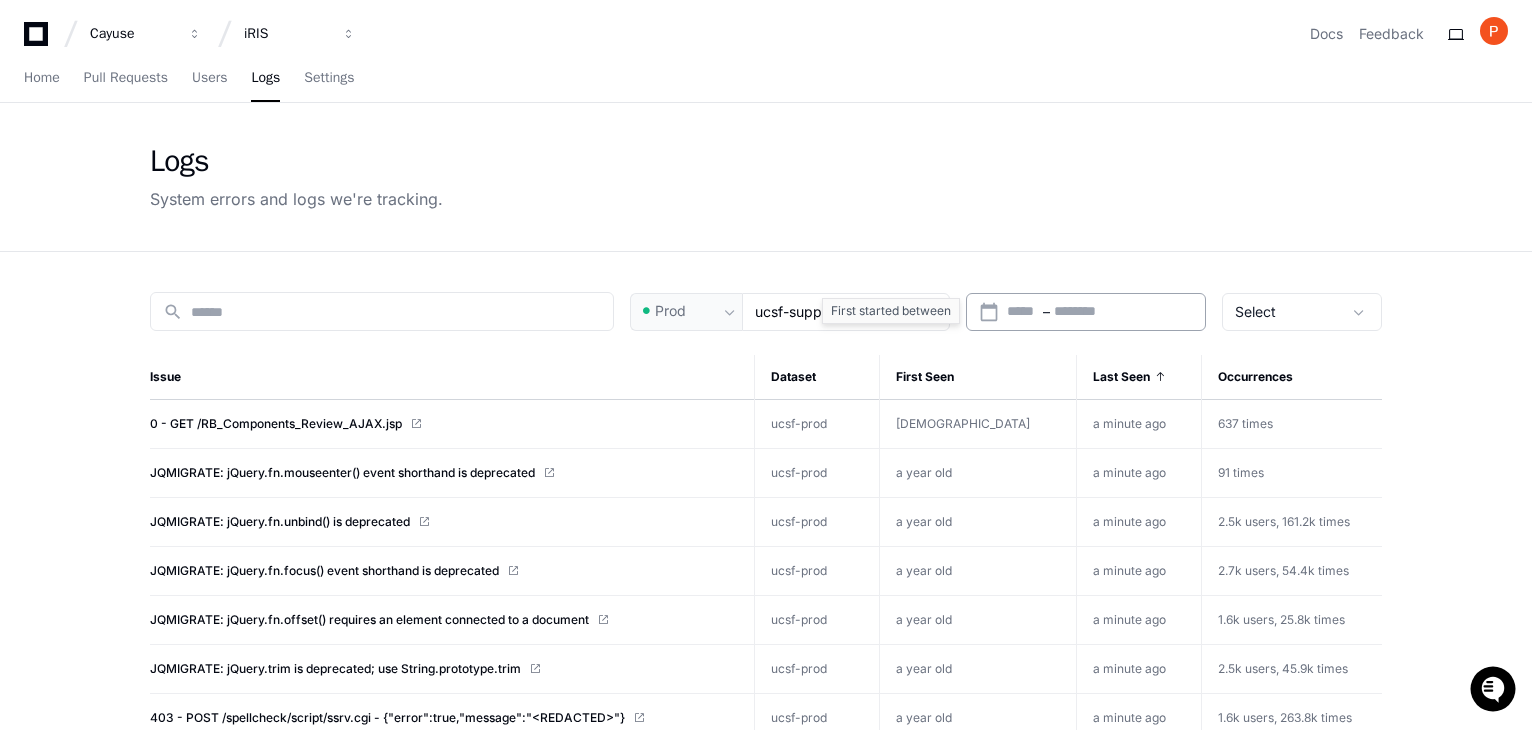 click on "calendar_today Start – End date" 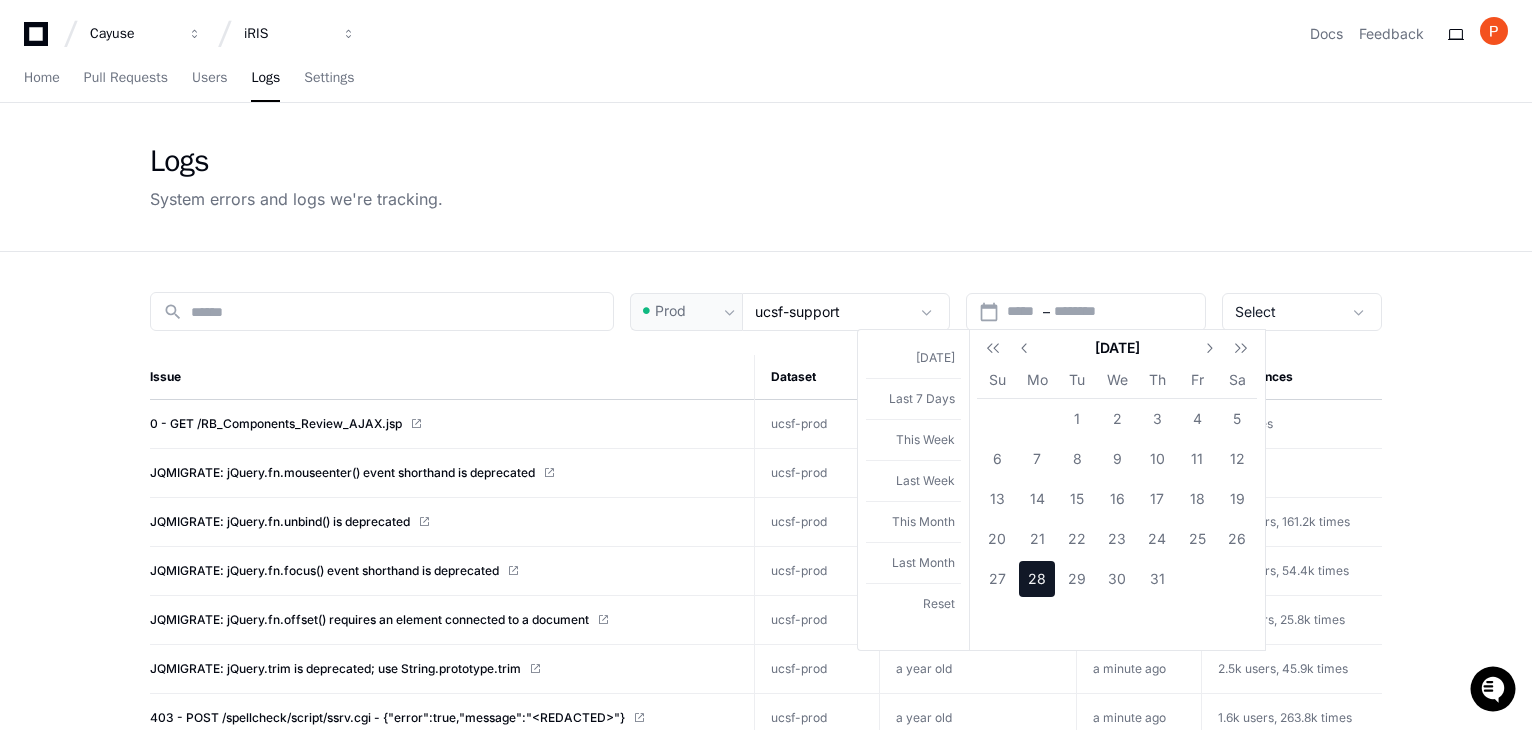 click on "28" at bounding box center (1037, 579) 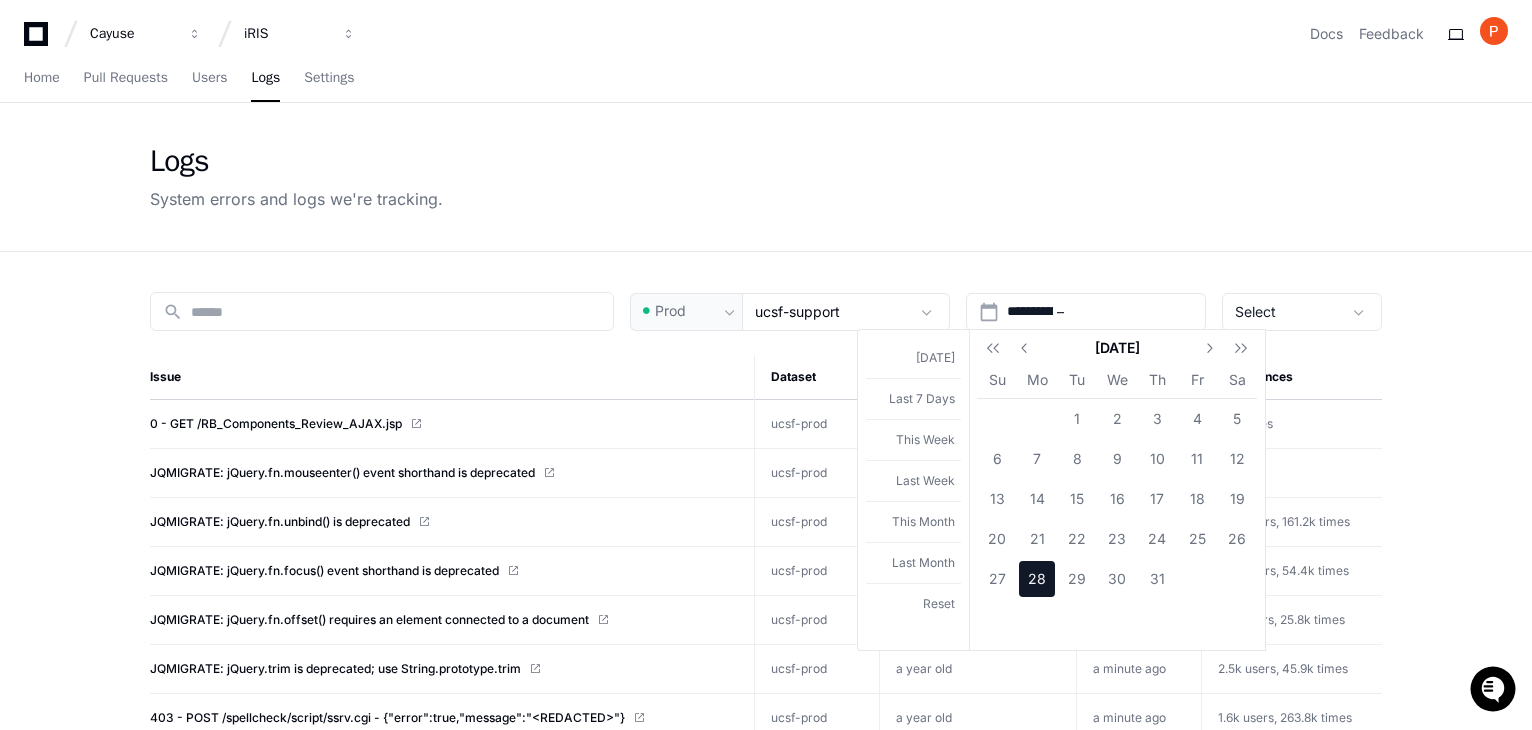 click at bounding box center (766, 365) 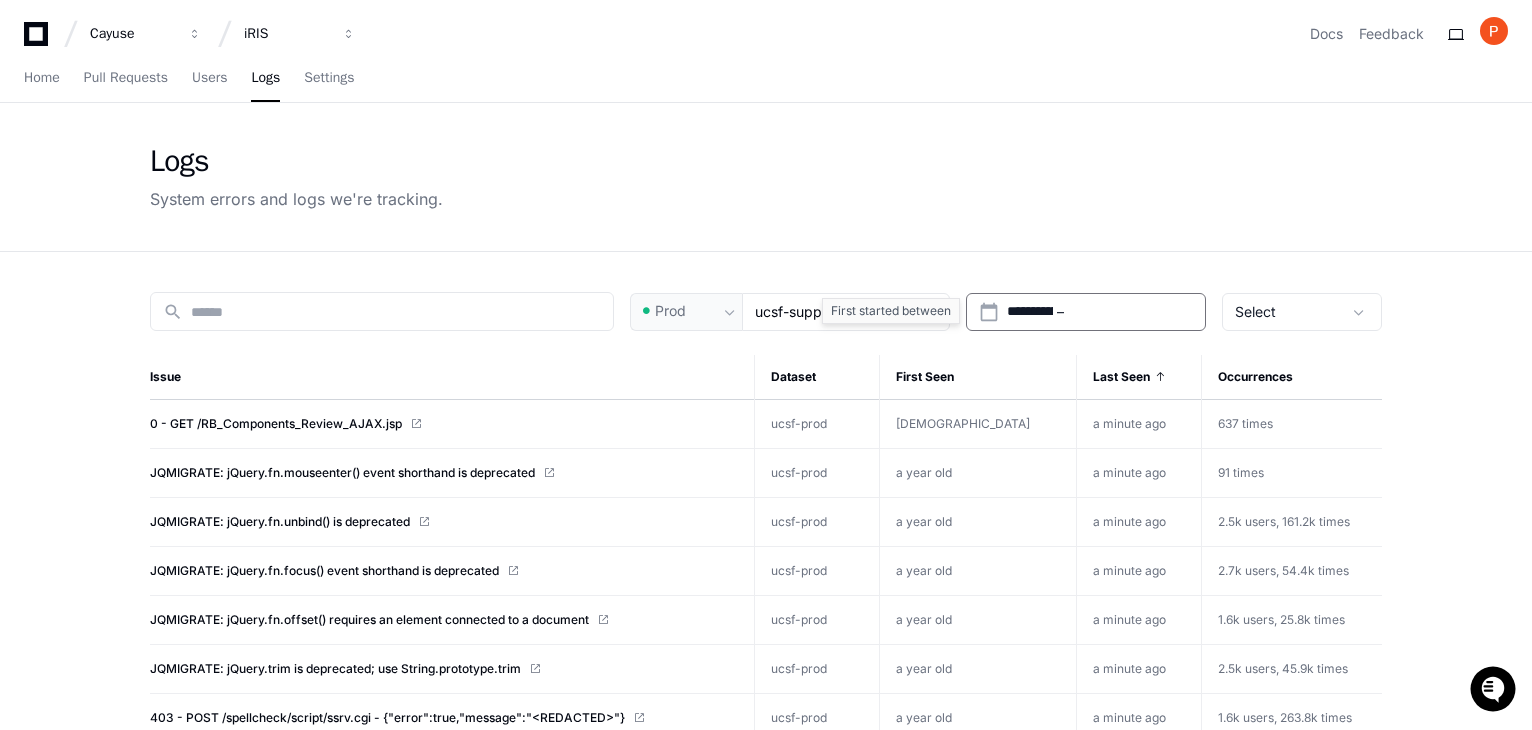 click at bounding box center [1112, 312] 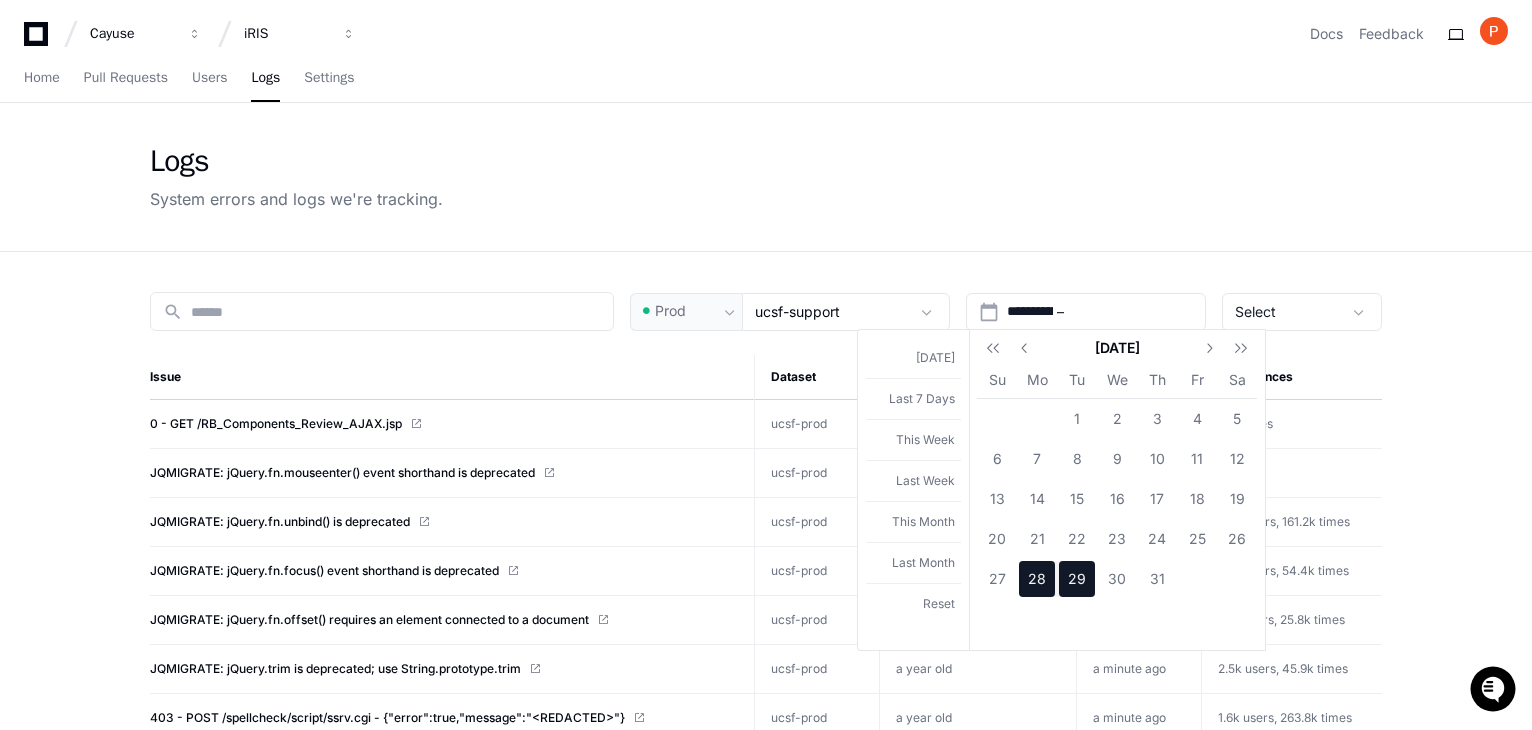click on "29" at bounding box center (1077, 579) 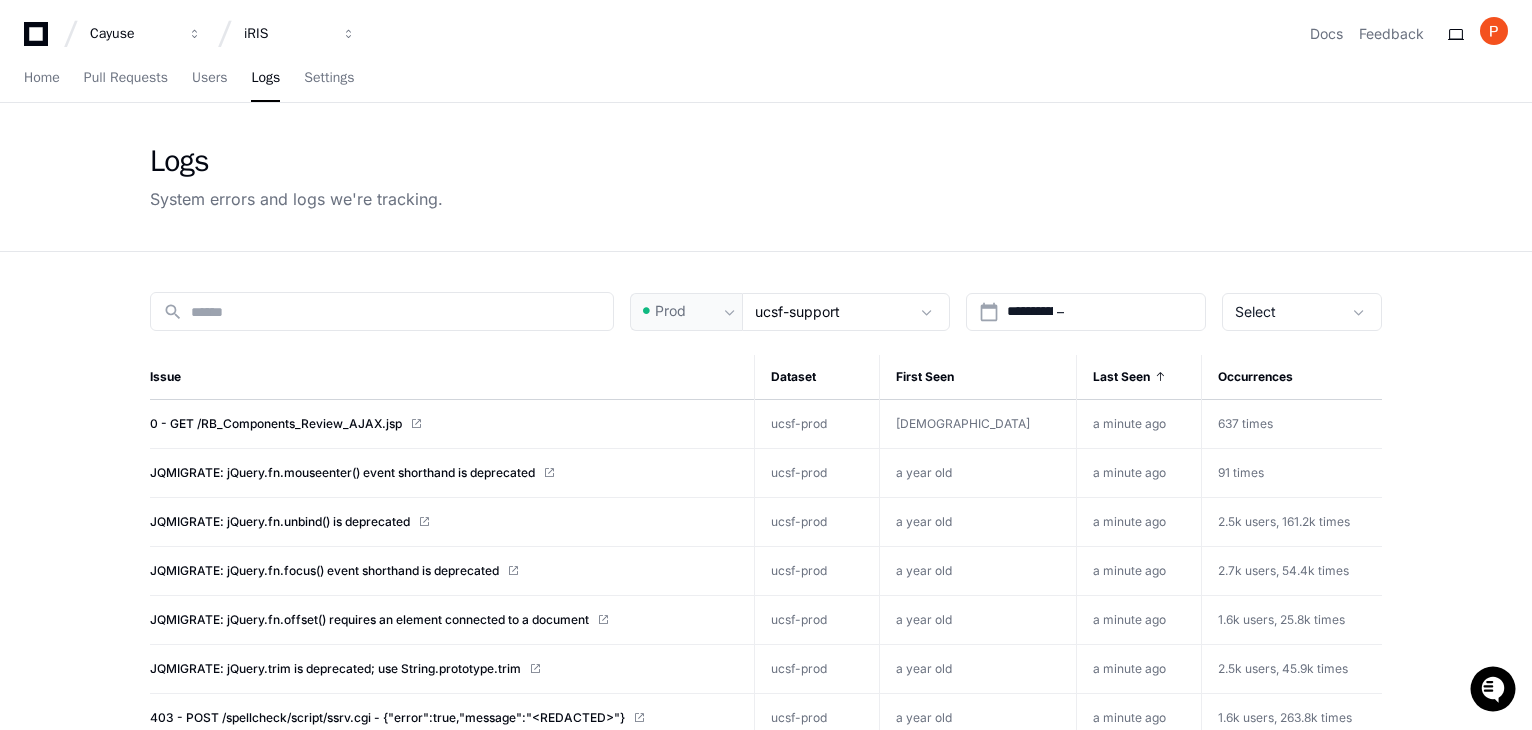 type on "**********" 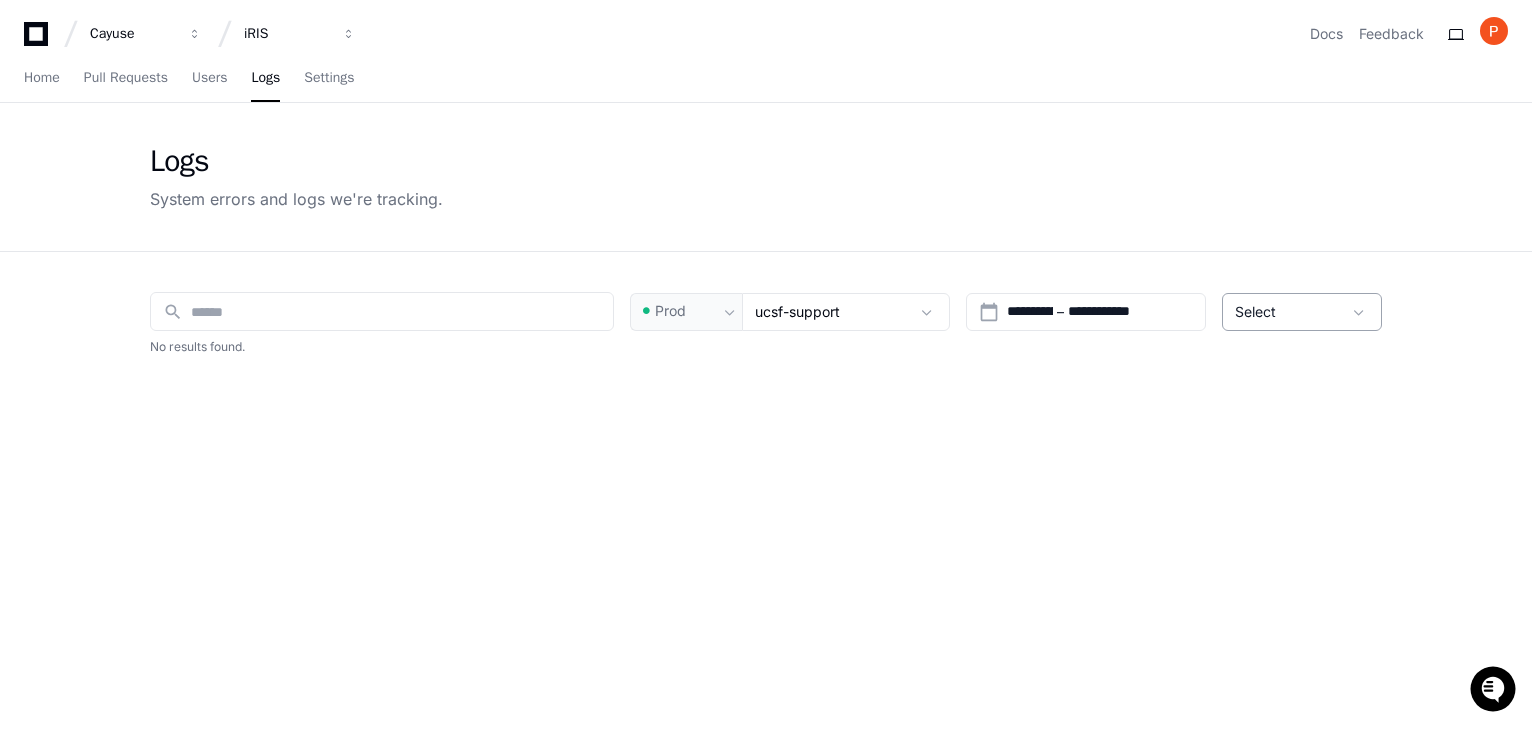 click 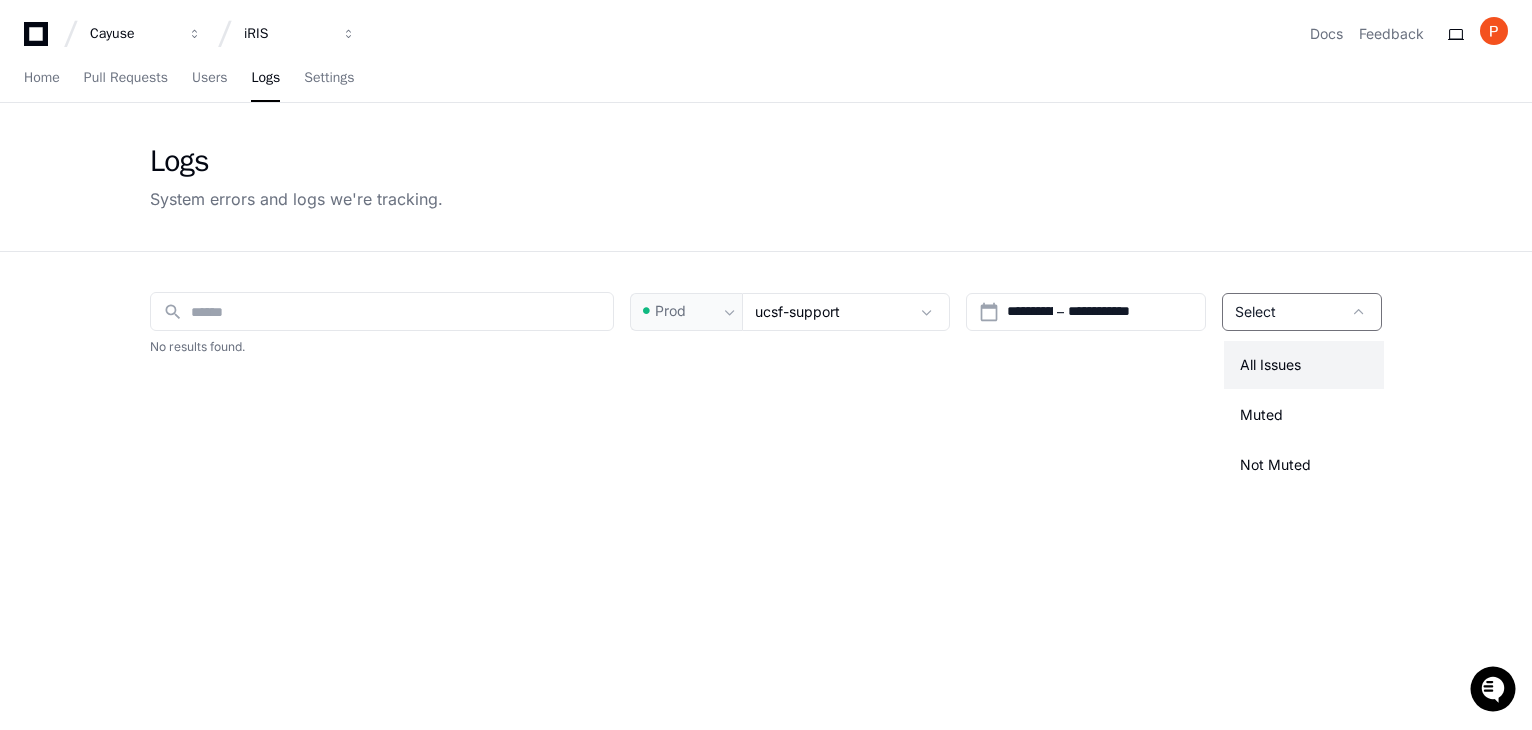 click at bounding box center (766, 365) 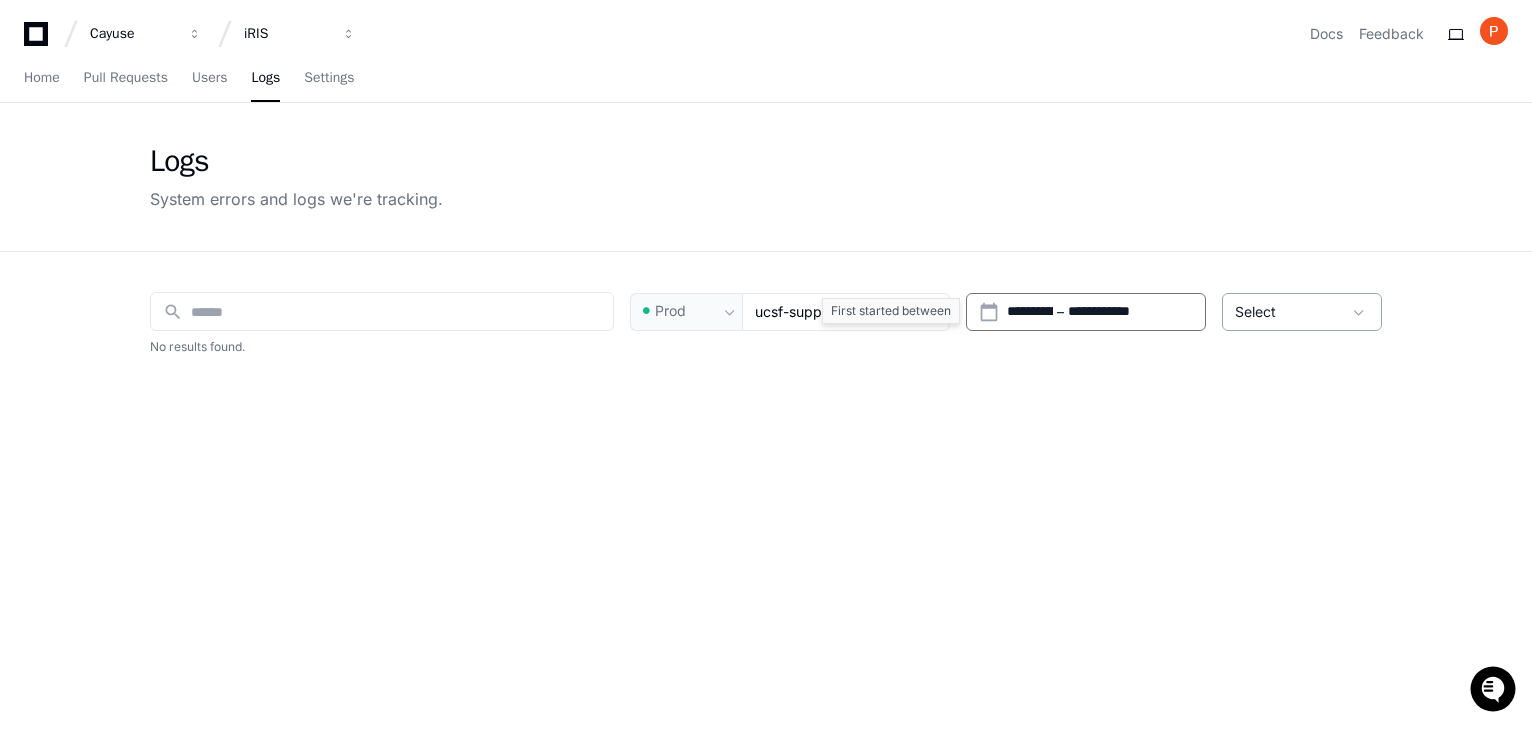 click on "**********" at bounding box center (1030, 312) 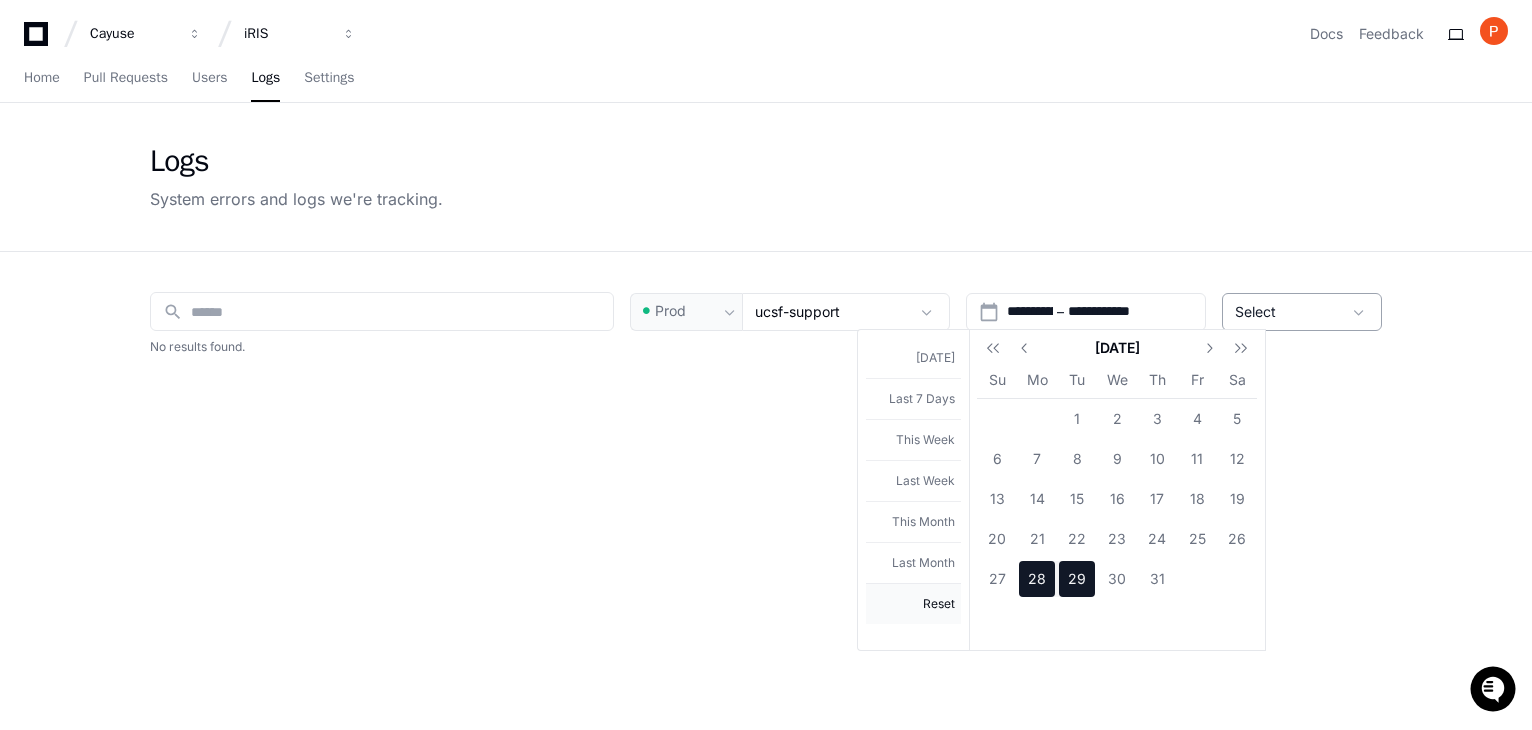 click on "Reset" at bounding box center [913, 603] 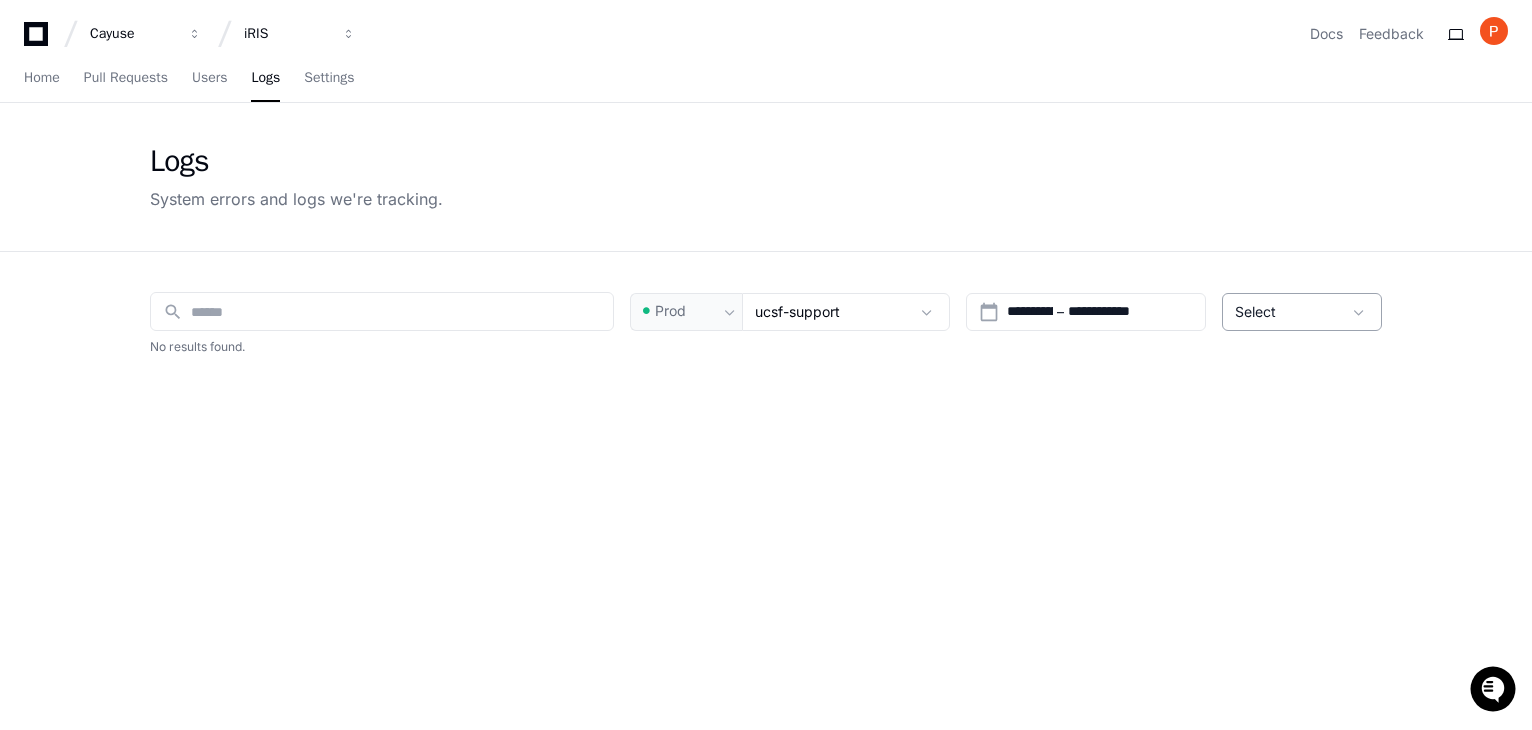 type 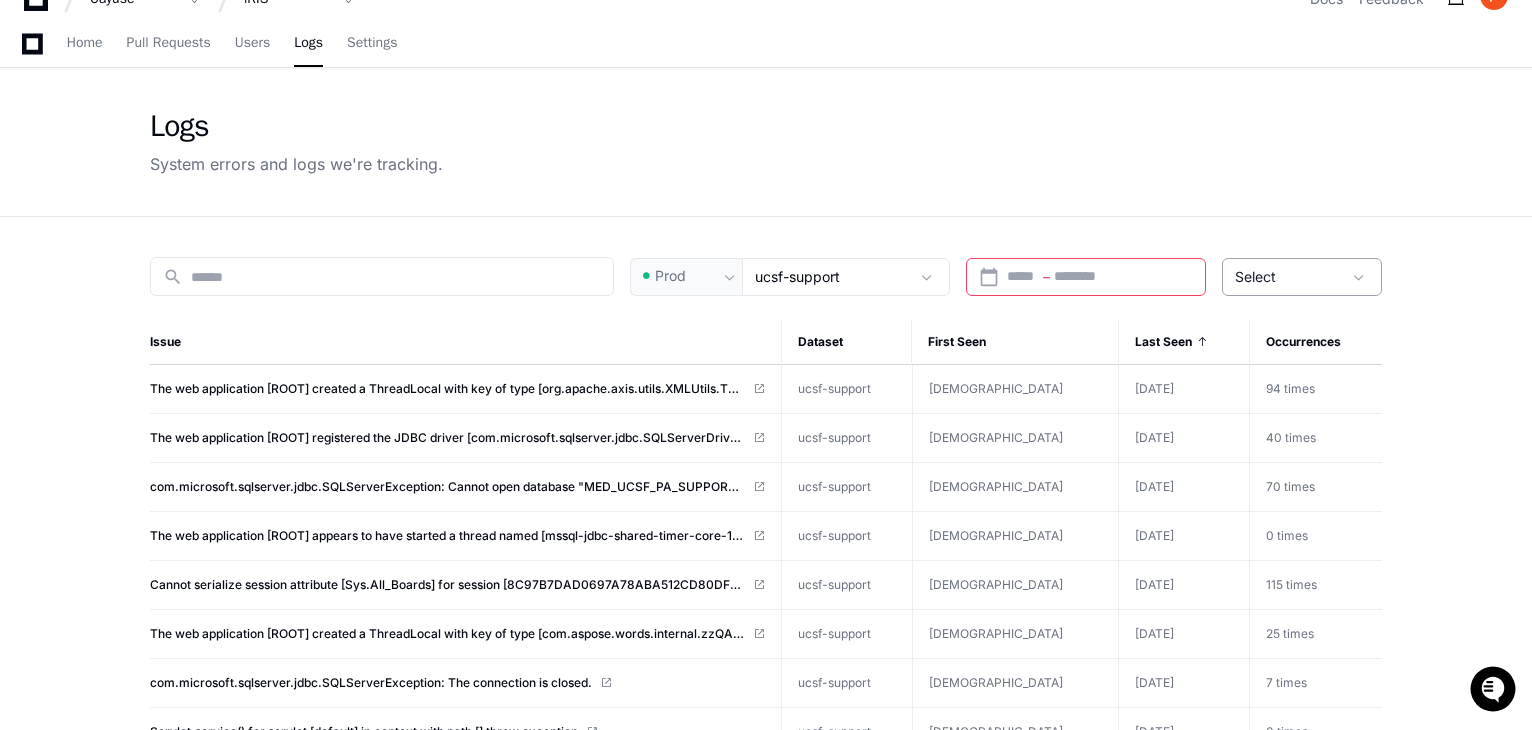 scroll, scrollTop: 0, scrollLeft: 0, axis: both 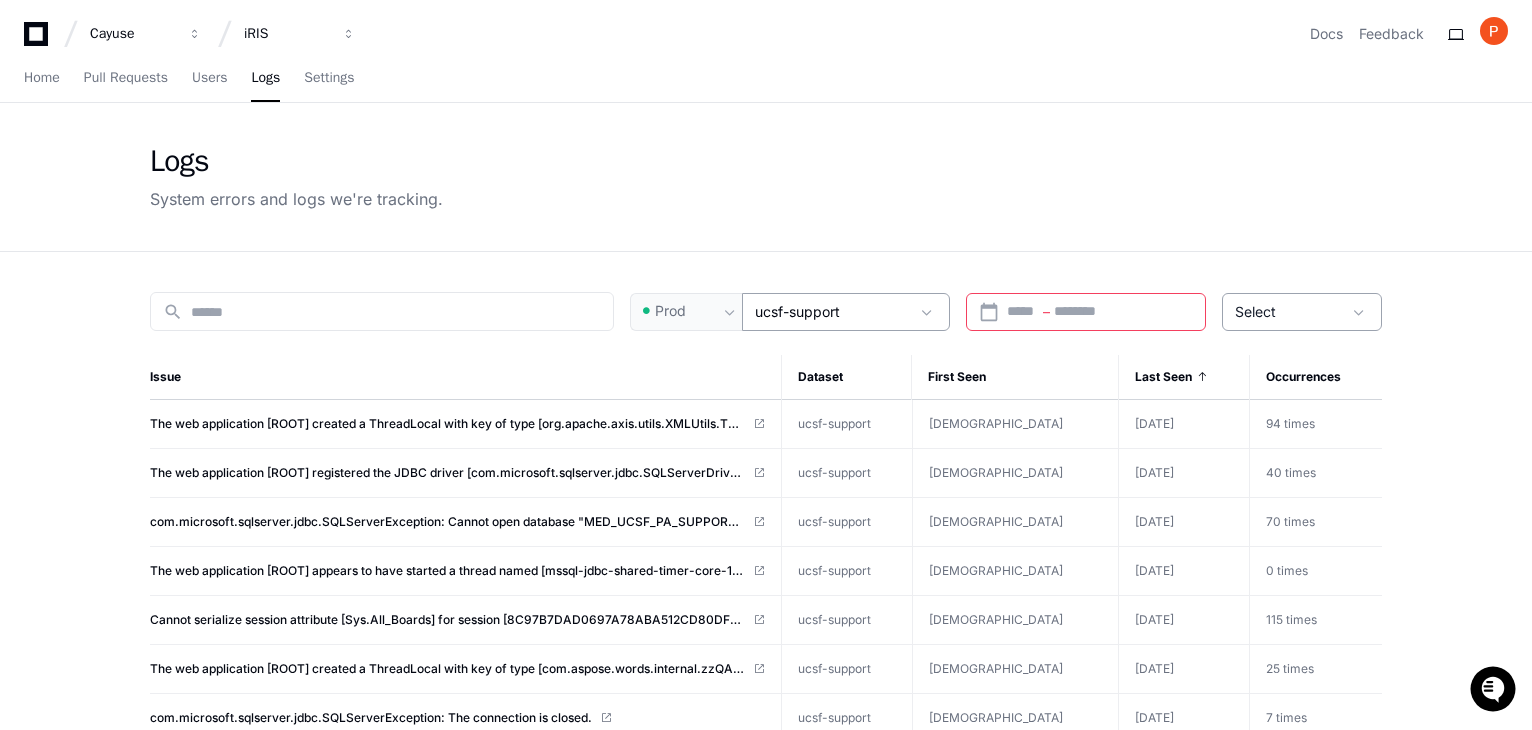click on "ucsf-support" at bounding box center [832, 312] 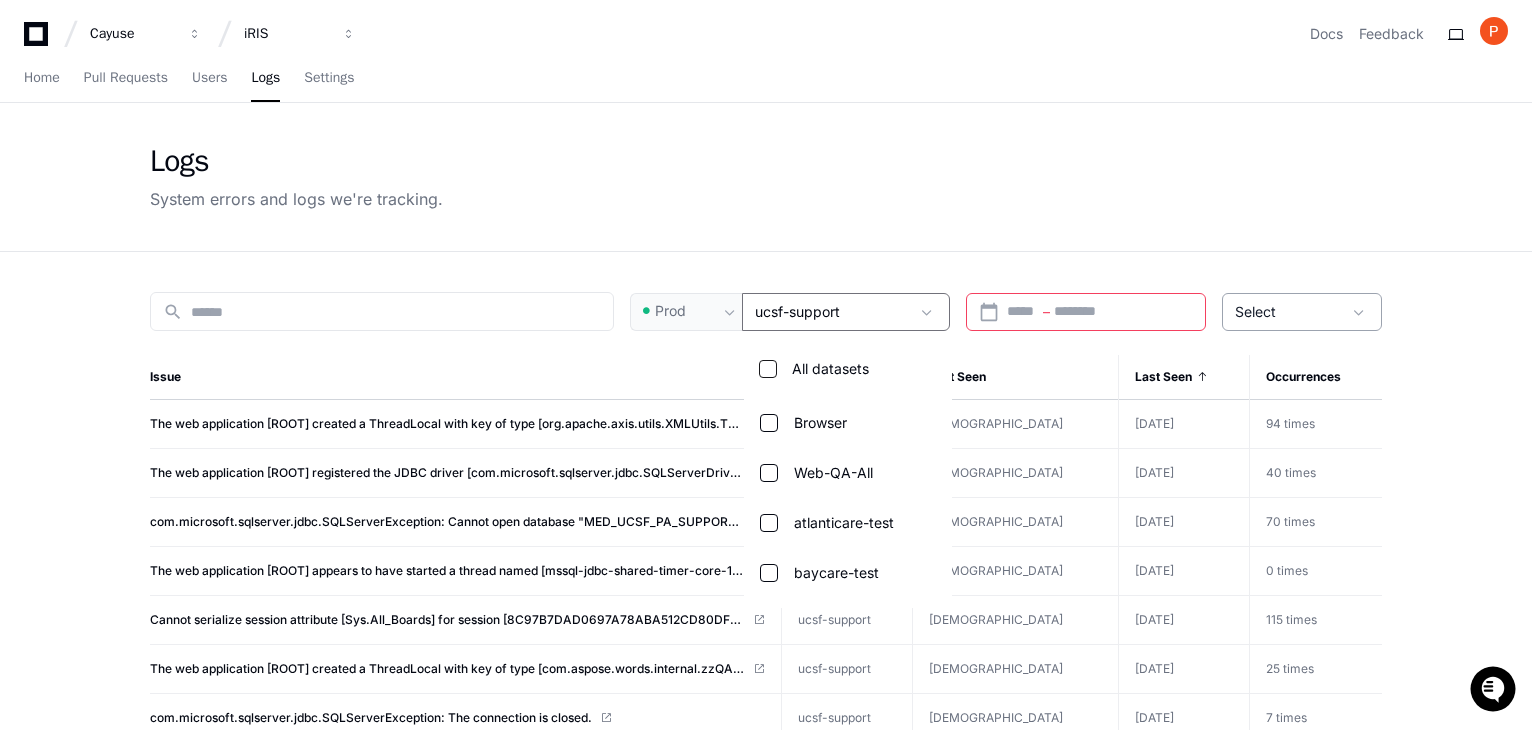 scroll, scrollTop: 1939, scrollLeft: 0, axis: vertical 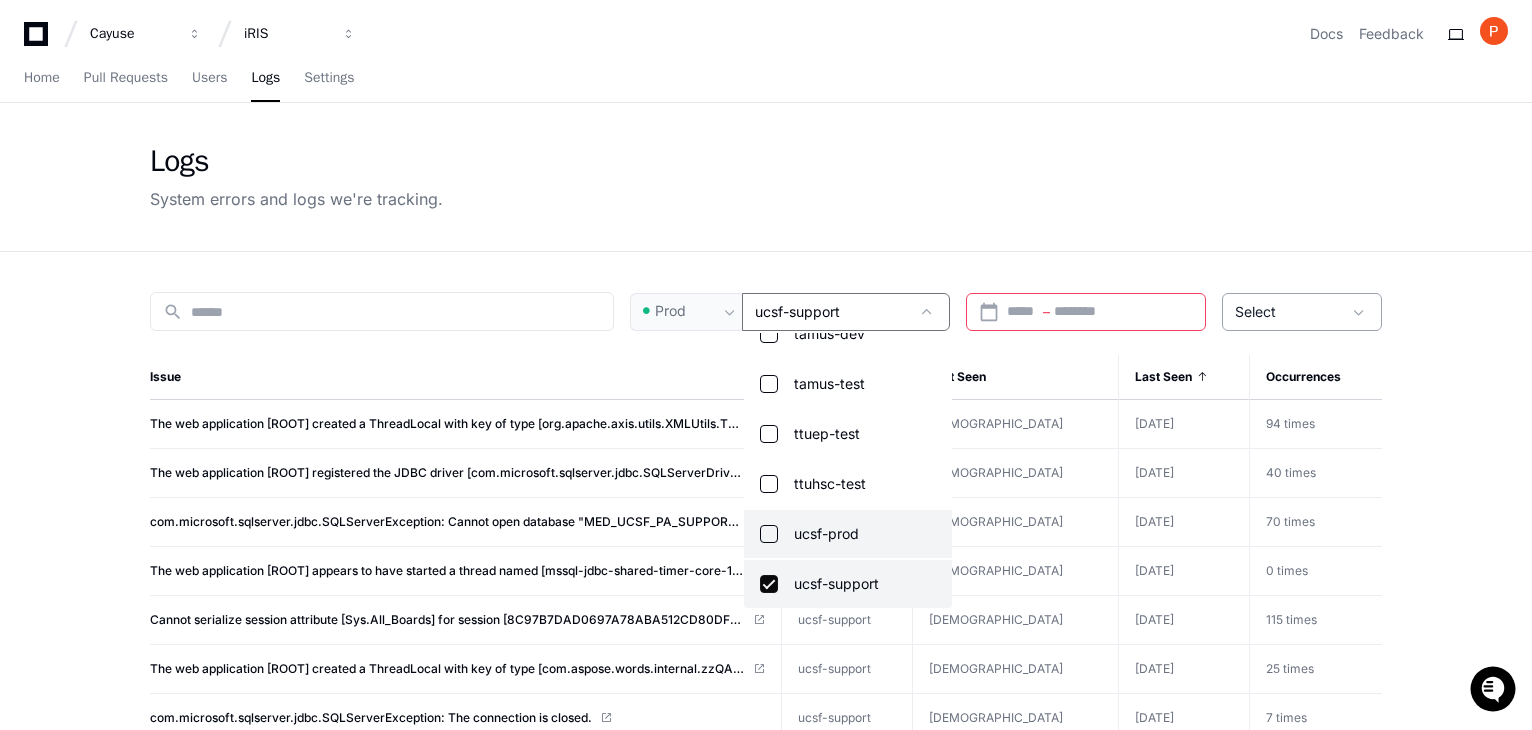 click on "ucsf-prod" at bounding box center [848, 534] 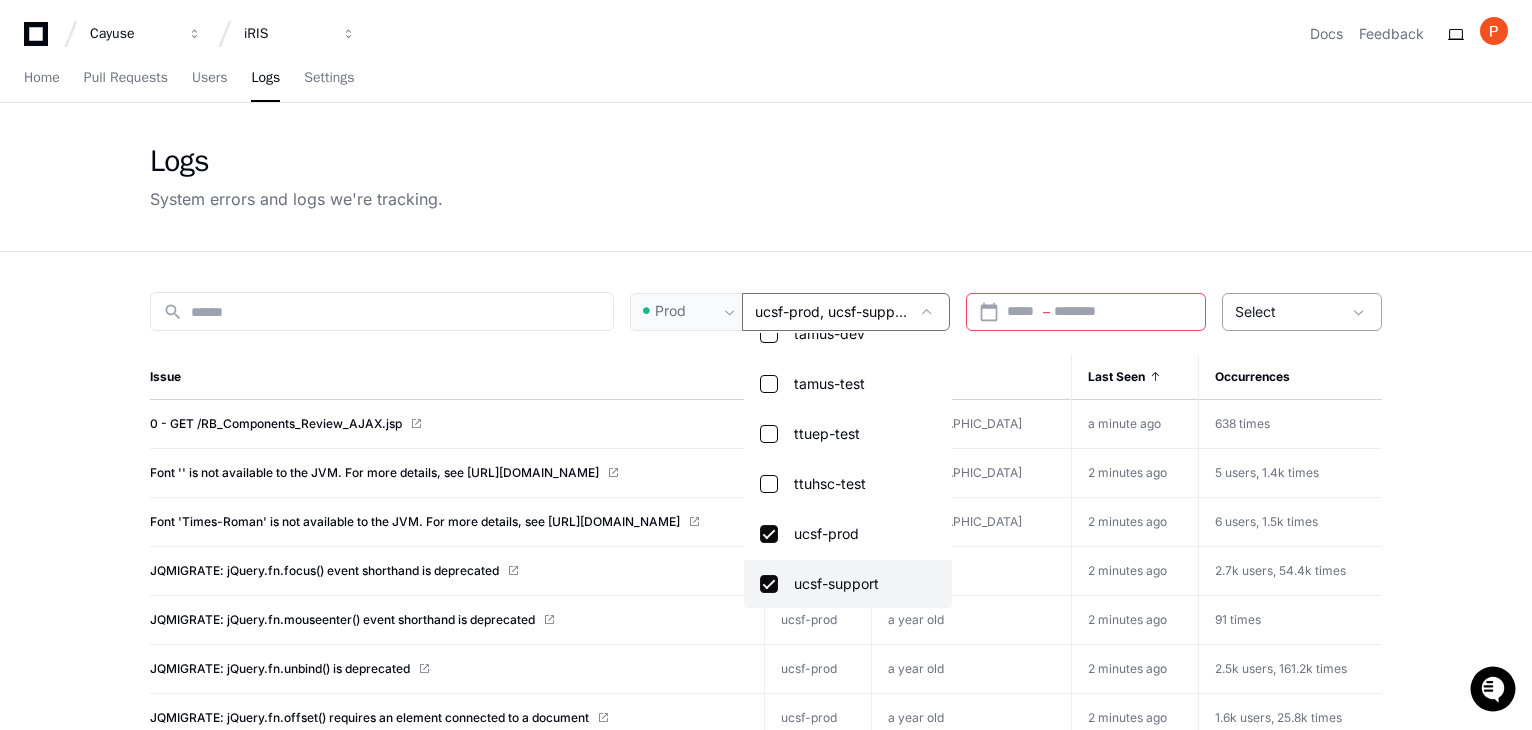click on "ucsf-support" at bounding box center [848, 584] 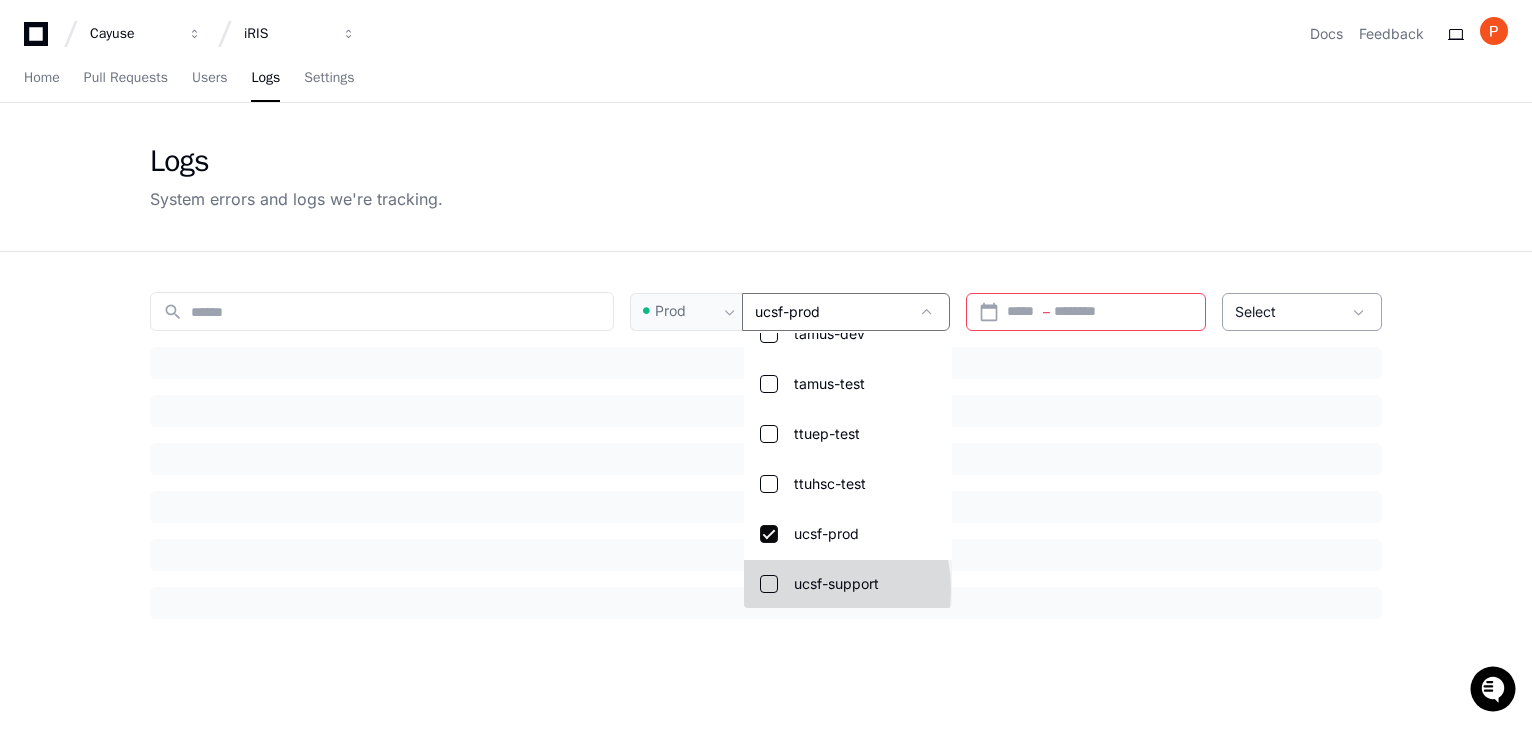 scroll, scrollTop: 1943, scrollLeft: 0, axis: vertical 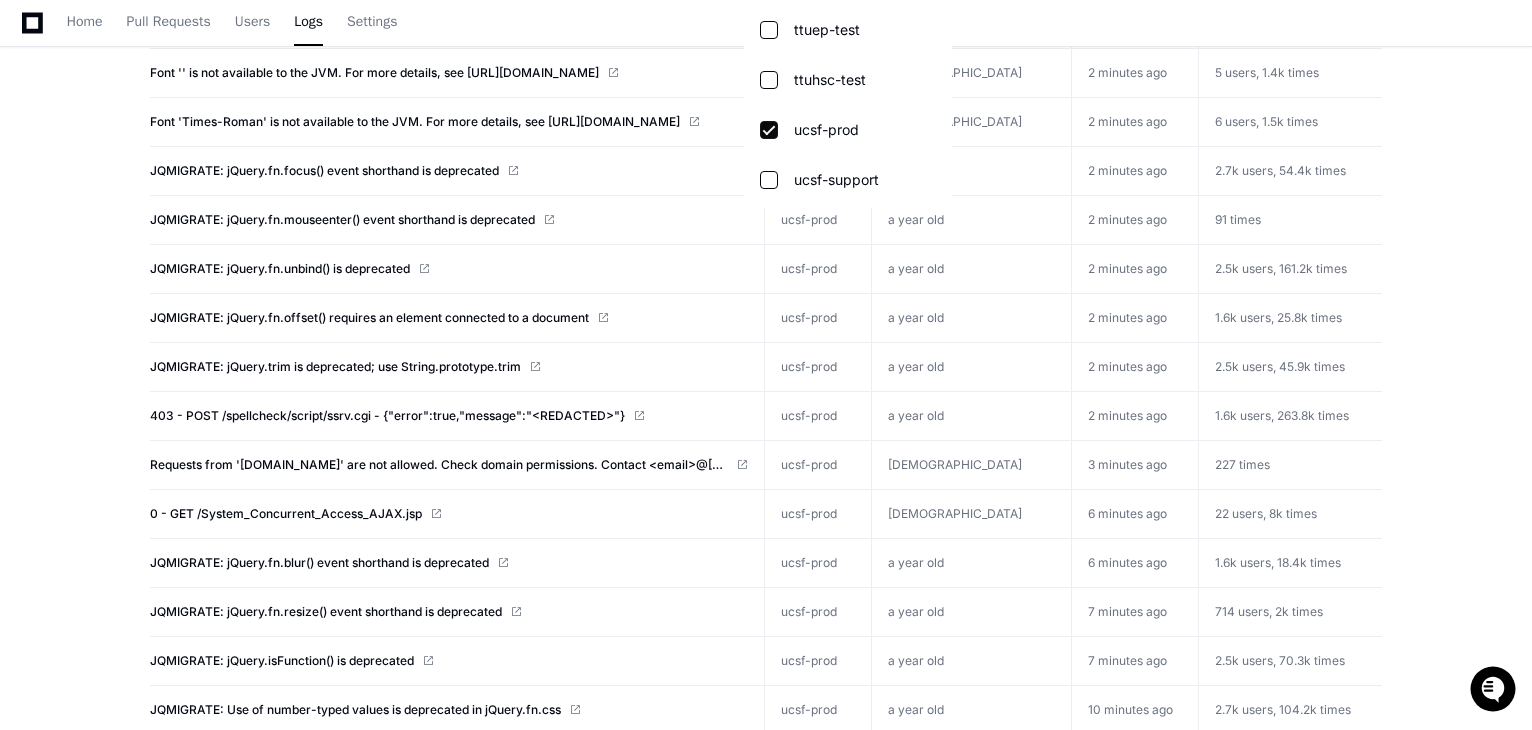 click at bounding box center (766, 365) 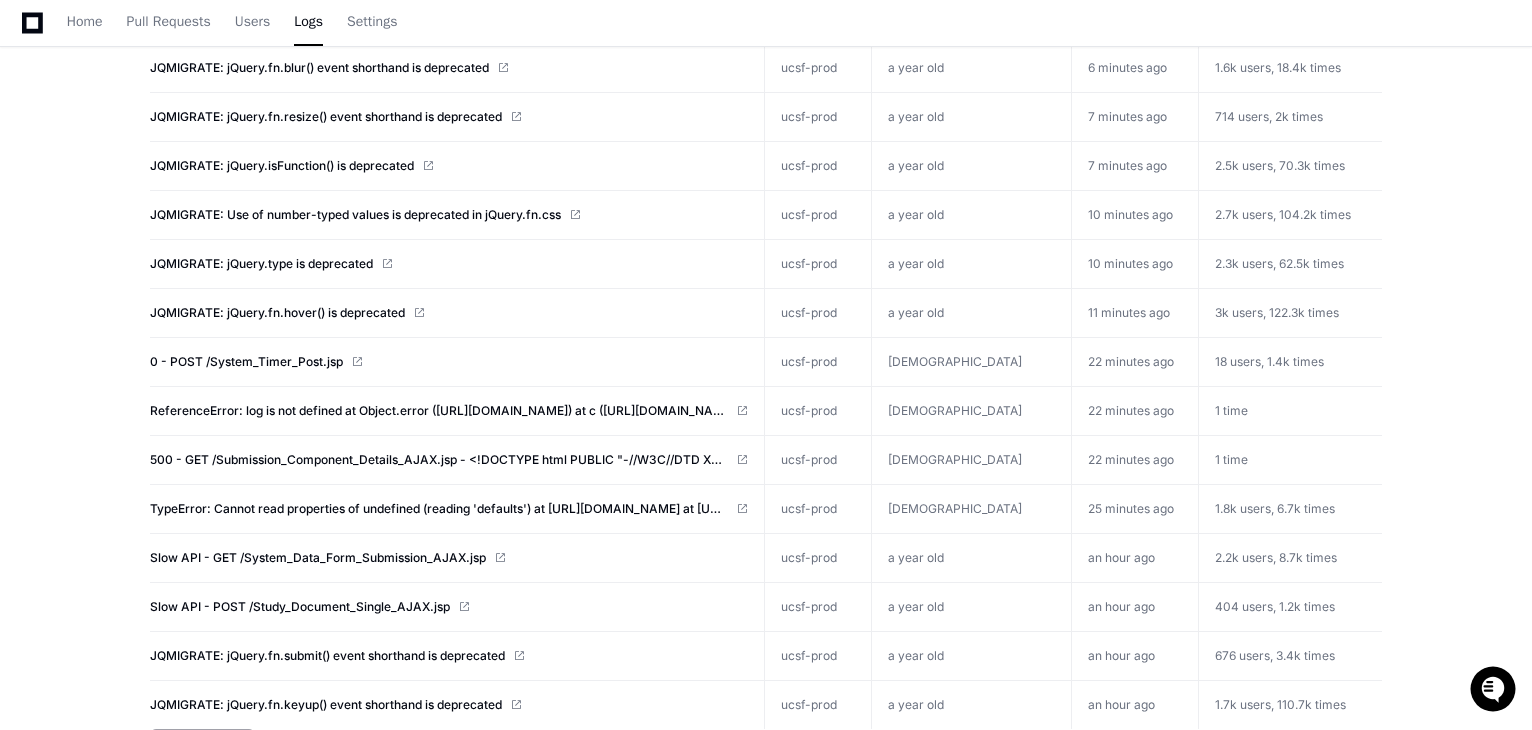 scroll, scrollTop: 1000, scrollLeft: 0, axis: vertical 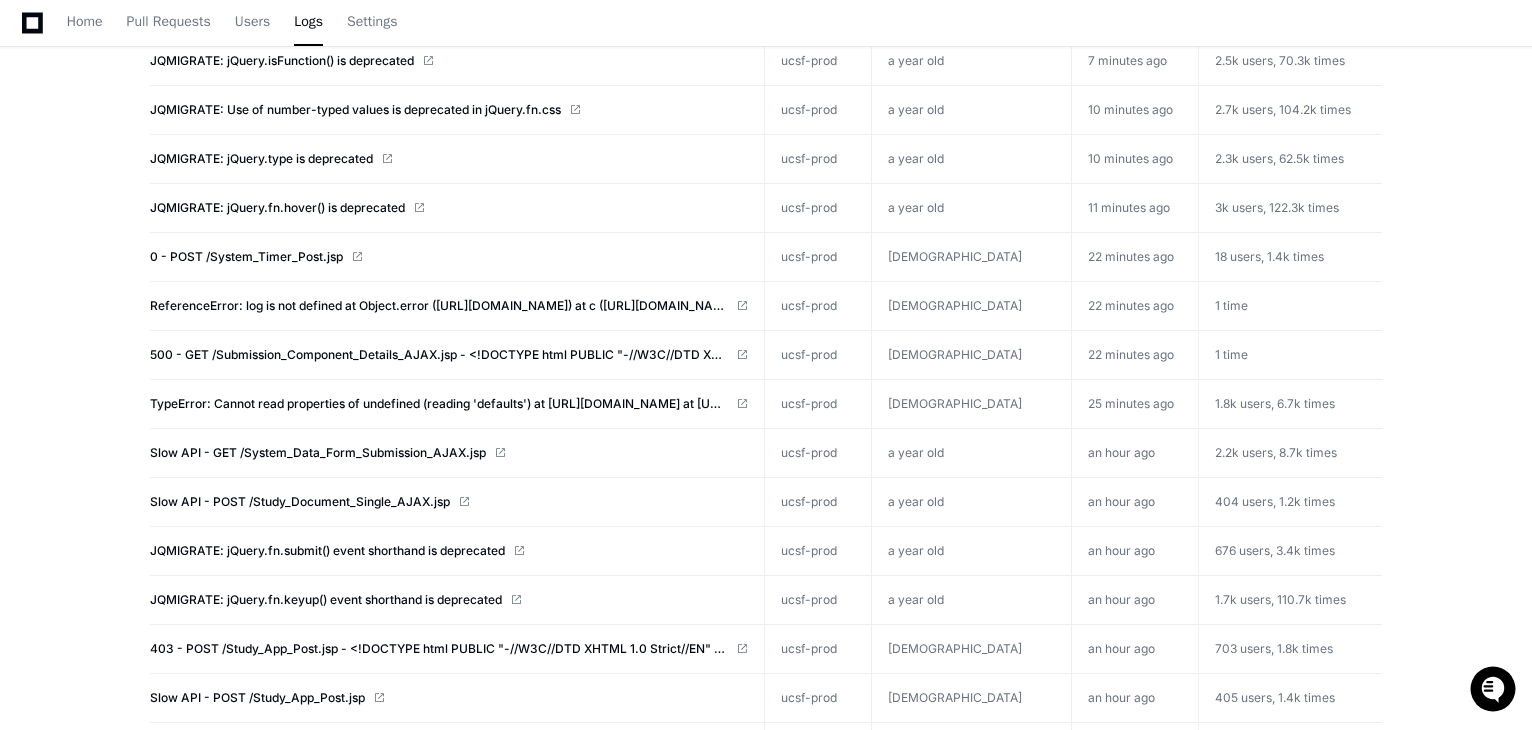 click on "500 - GET /Submission_Component_Details_AJAX.jsp - <!DOCTYPE html PUBLIC "-//W3C//DTD XHTML 1.0 Strict//EN" "[URL][DOMAIN_NAME]">
<html xmlns="[URL][DOMAIN_NAME]">
<head>
<meta http-equiv="Content-Type" content="text/html; charset=iso-8859-1"/>
<title>500 - Internal server error.</title>
<style type="text/css">
<!--
body{margin:0;font-size:.7em;font-family:[PERSON_NAME], Arial, Helvetica, sans-serif;background:#EEEEEE;}
fieldset{padding:0 15px 10px 15px;}
h1{font-size:2.4em;margin:0;color:#FFF;}
h2{f" 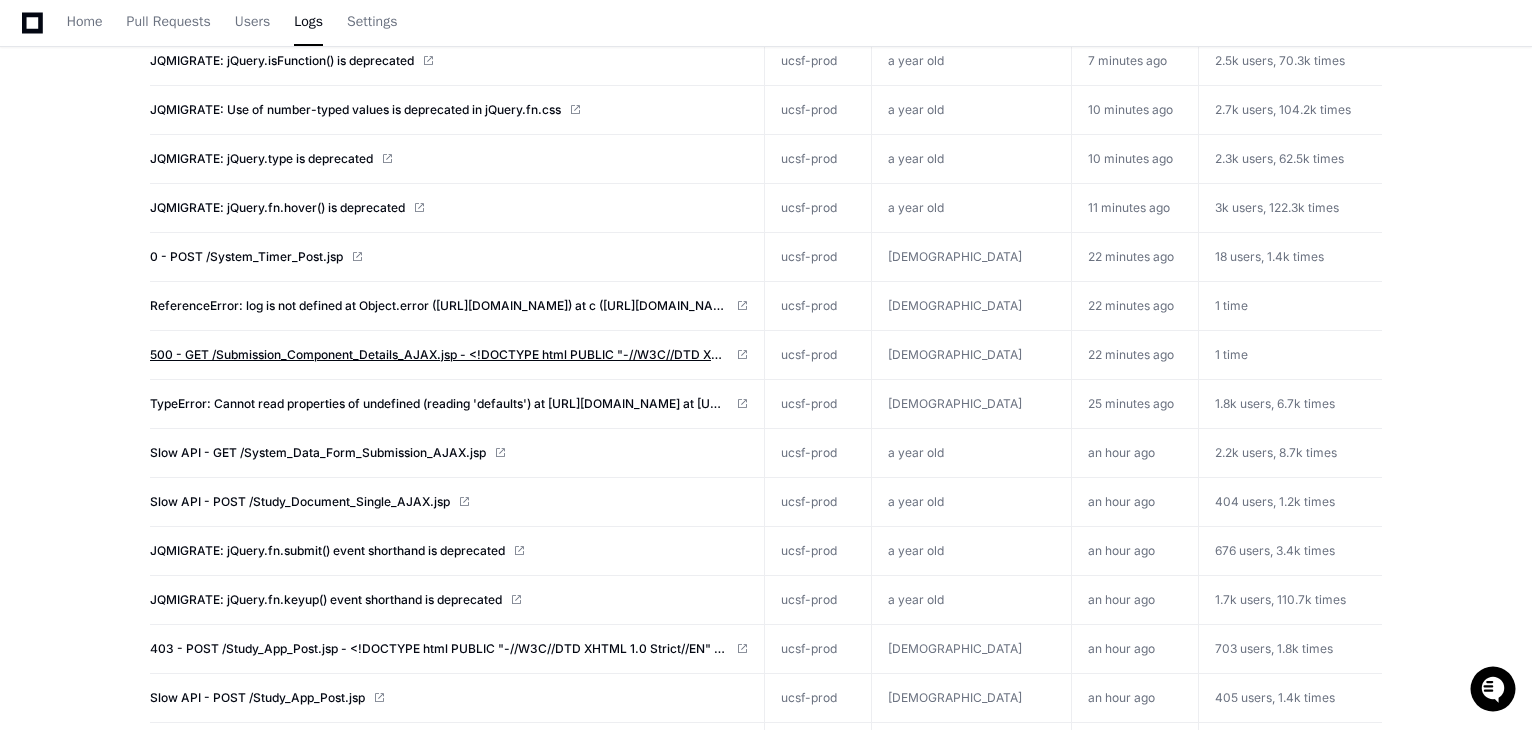 click on "500 - GET /Submission_Component_Details_AJAX.jsp - <!DOCTYPE html PUBLIC "-//W3C//DTD XHTML 1.0 Strict//EN" "[URL][DOMAIN_NAME]">
<html xmlns="[URL][DOMAIN_NAME]">
<head>
<meta http-equiv="Content-Type" content="text/html; charset=iso-8859-1"/>
<title>500 - Internal server error.</title>
<style type="text/css">
<!--
body{margin:0;font-size:.7em;font-family:[PERSON_NAME], Arial, Helvetica, sans-serif;background:#EEEEEE;}
fieldset{padding:0 15px 10px 15px;}
h1{font-size:2.4em;margin:0;color:#FFF;}
h2{f" 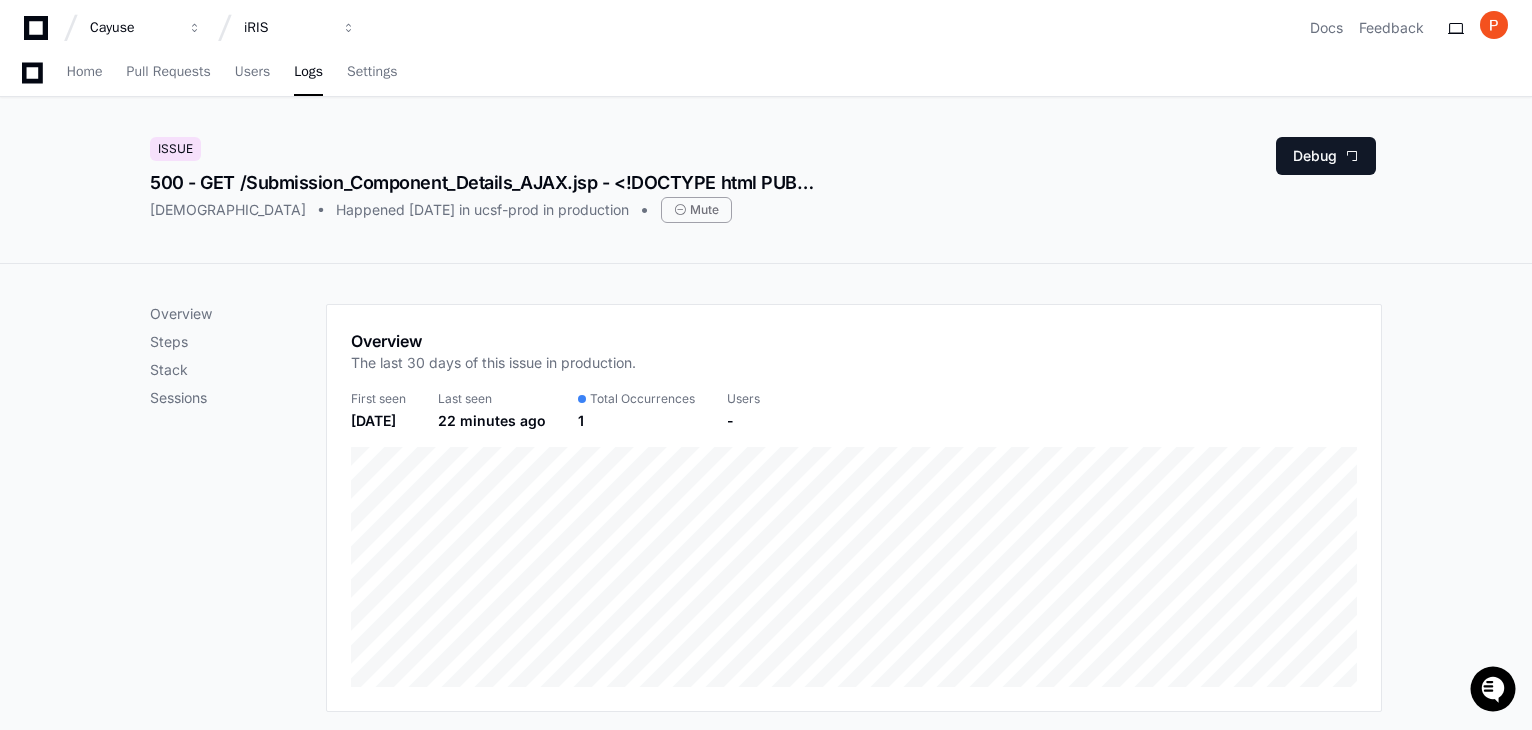 scroll, scrollTop: 0, scrollLeft: 0, axis: both 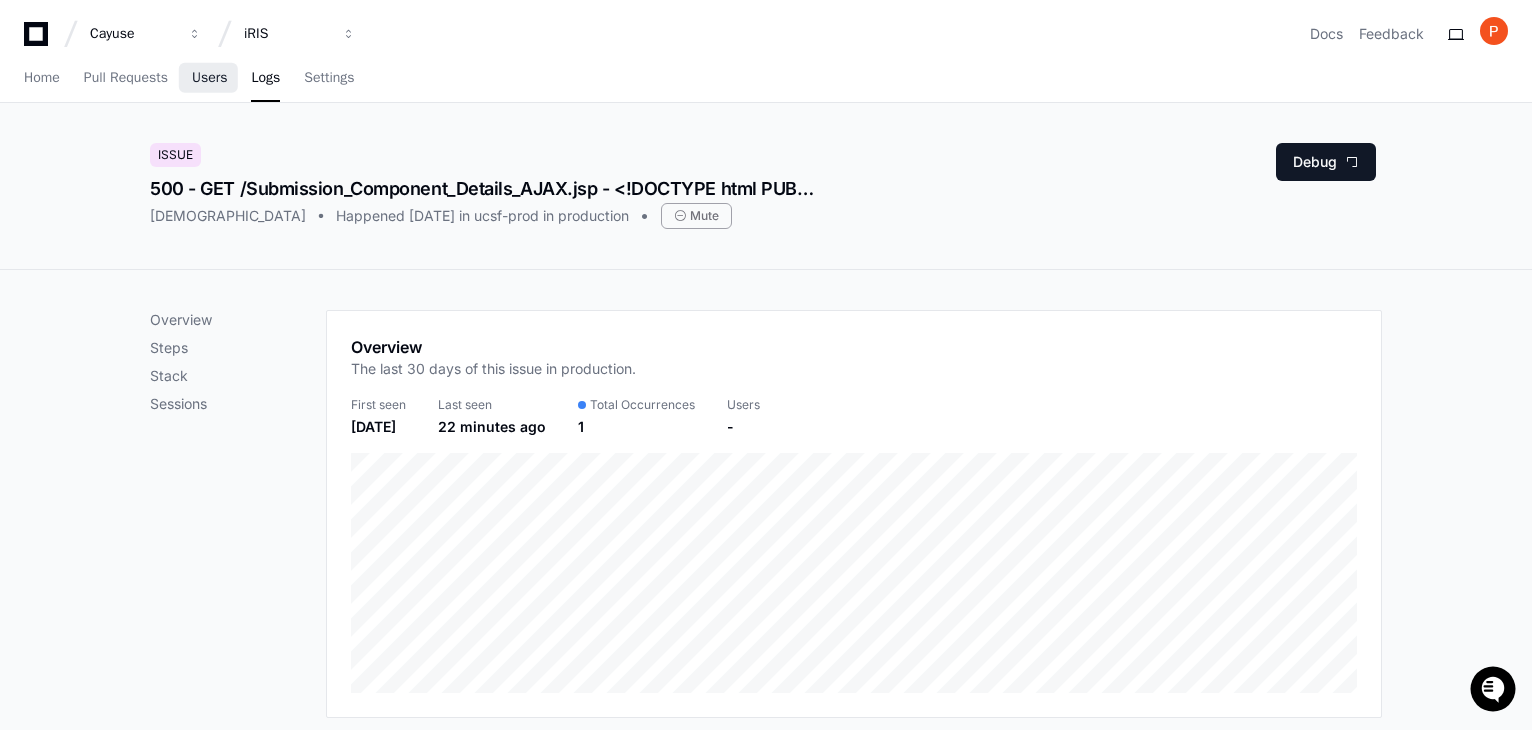 click on "Users" at bounding box center [210, 78] 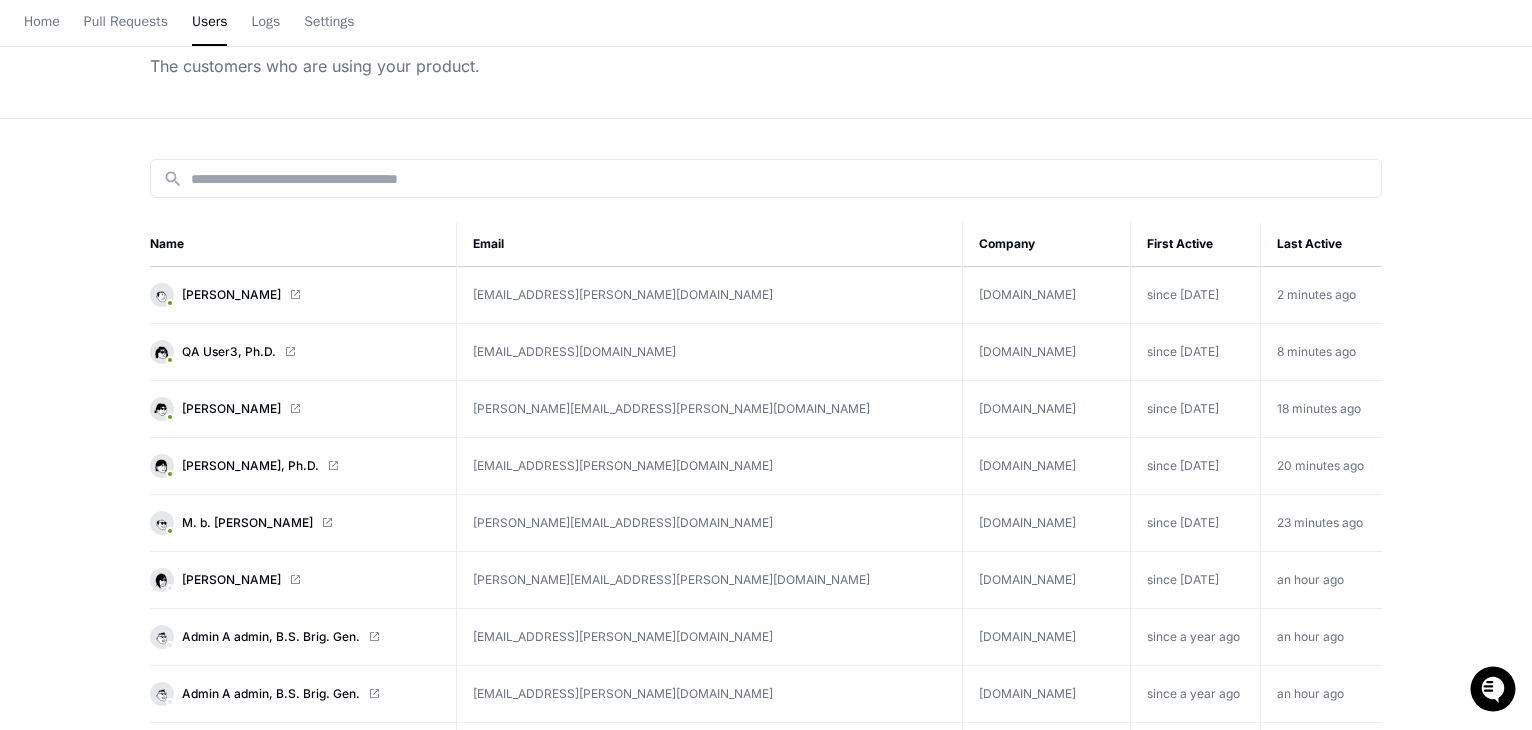 scroll, scrollTop: 0, scrollLeft: 0, axis: both 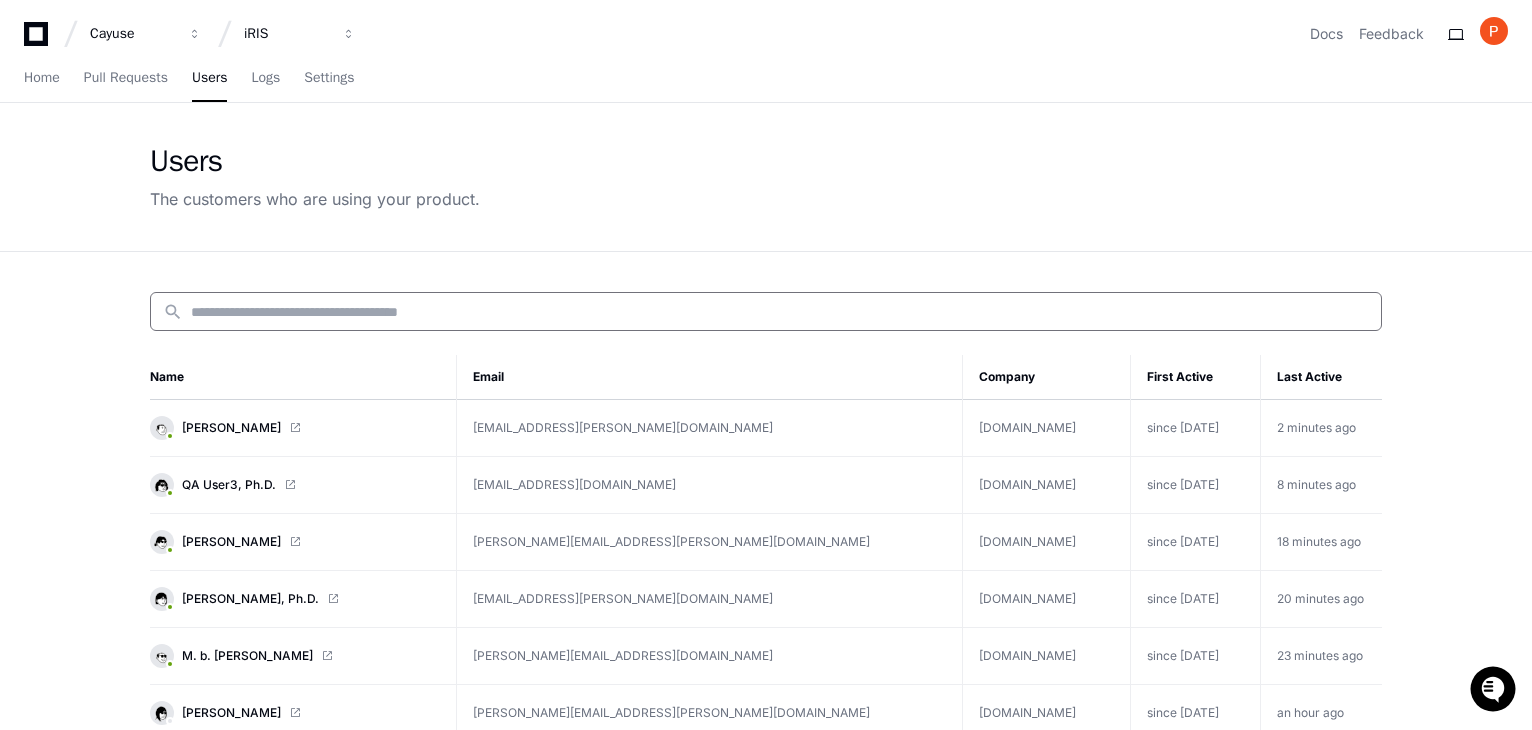 click at bounding box center [780, 312] 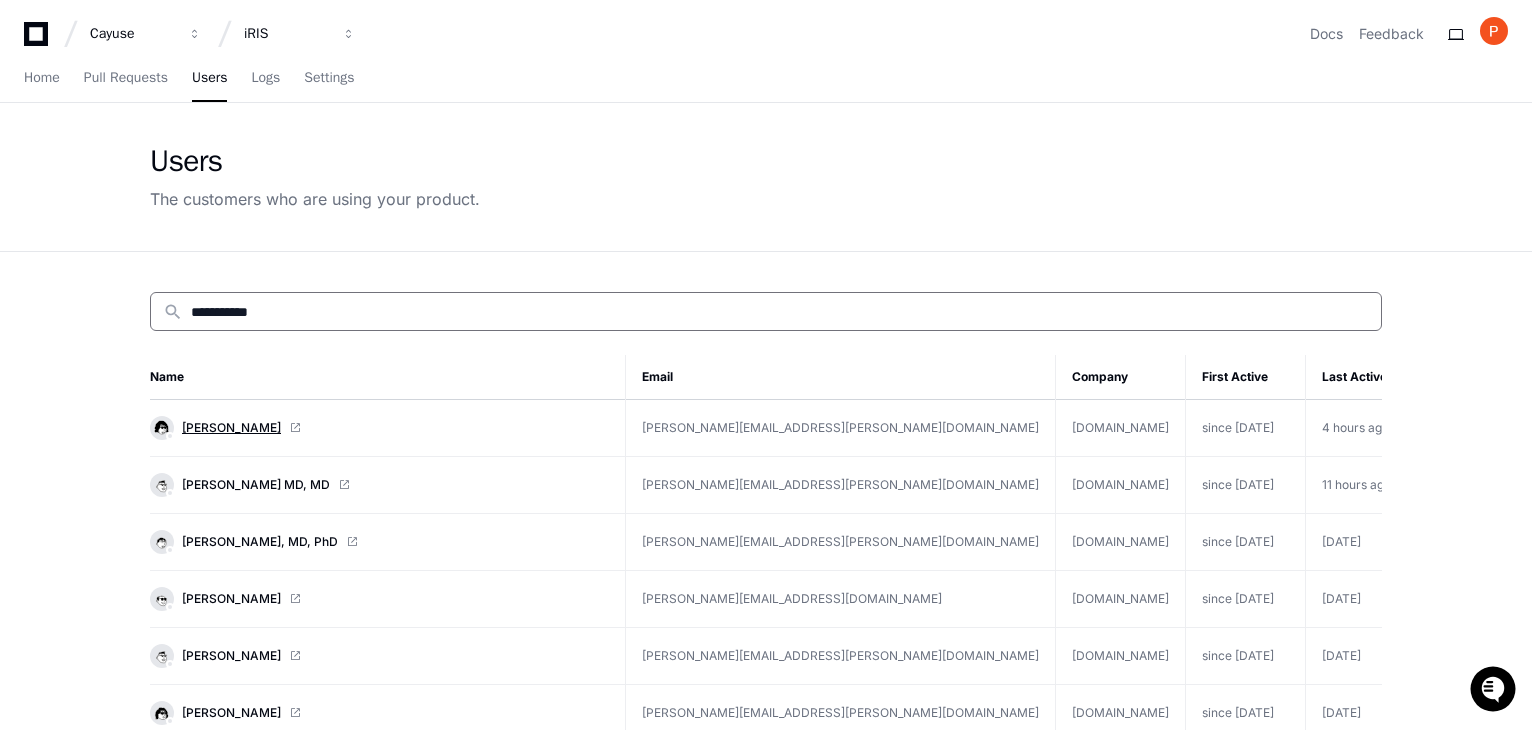 type on "**********" 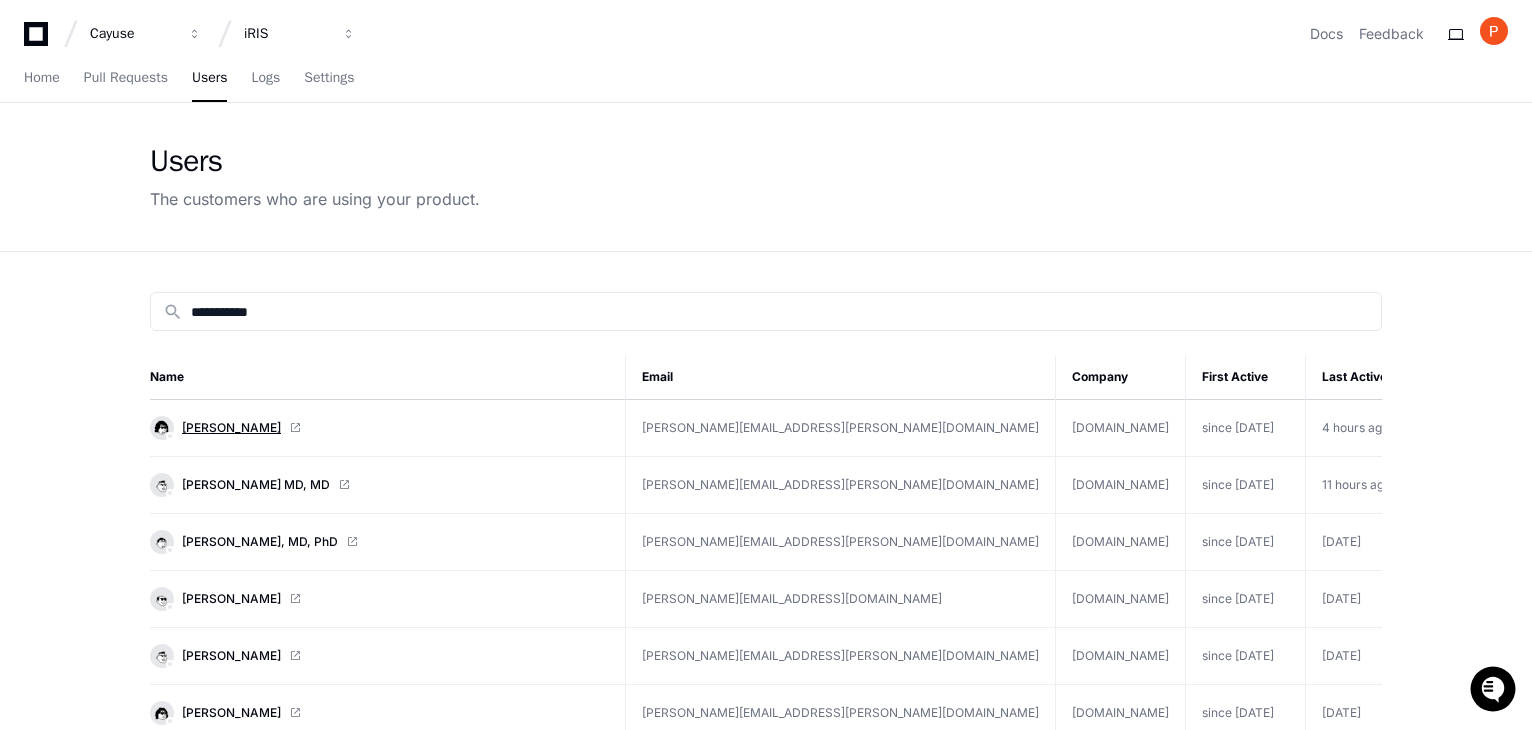 click on "Christopher Chao" 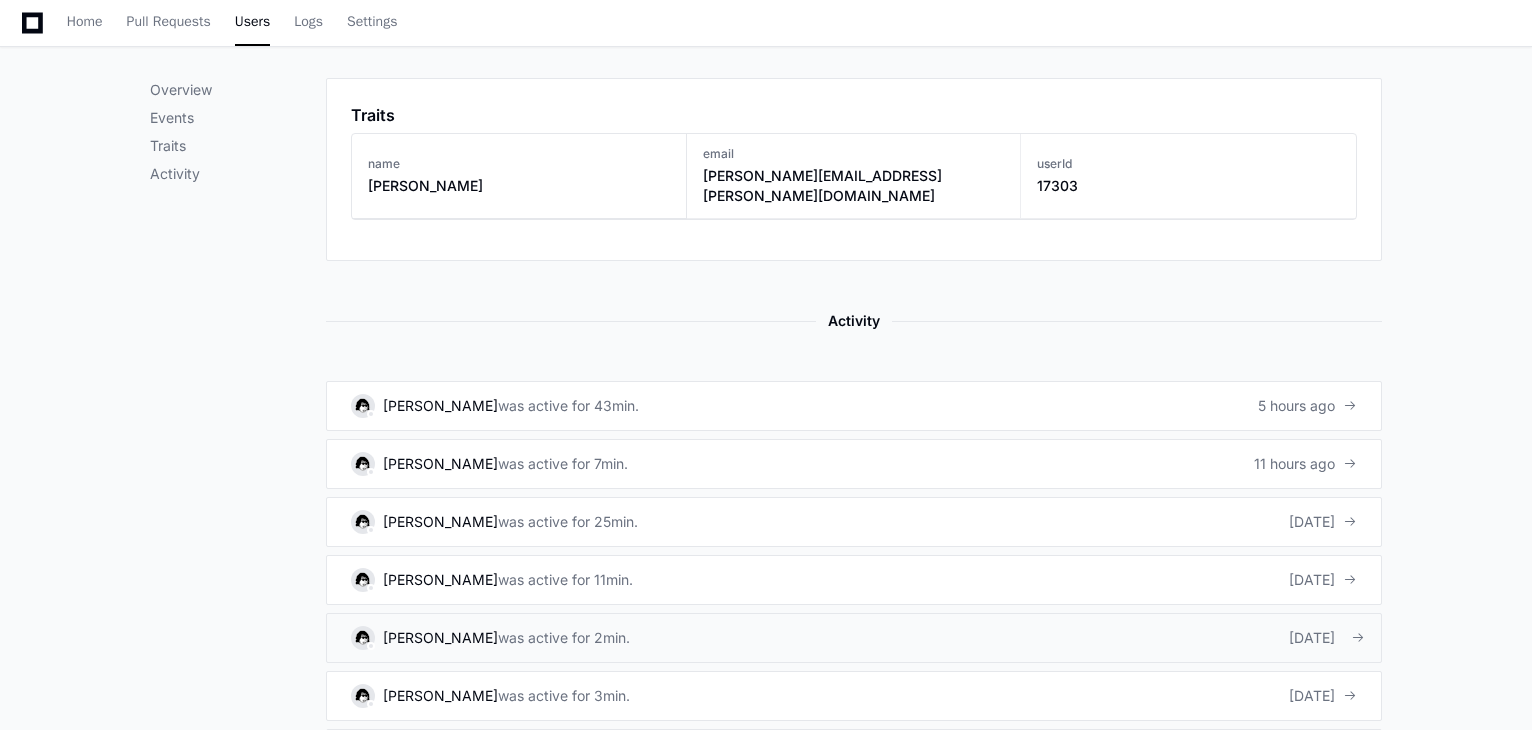 scroll, scrollTop: 0, scrollLeft: 0, axis: both 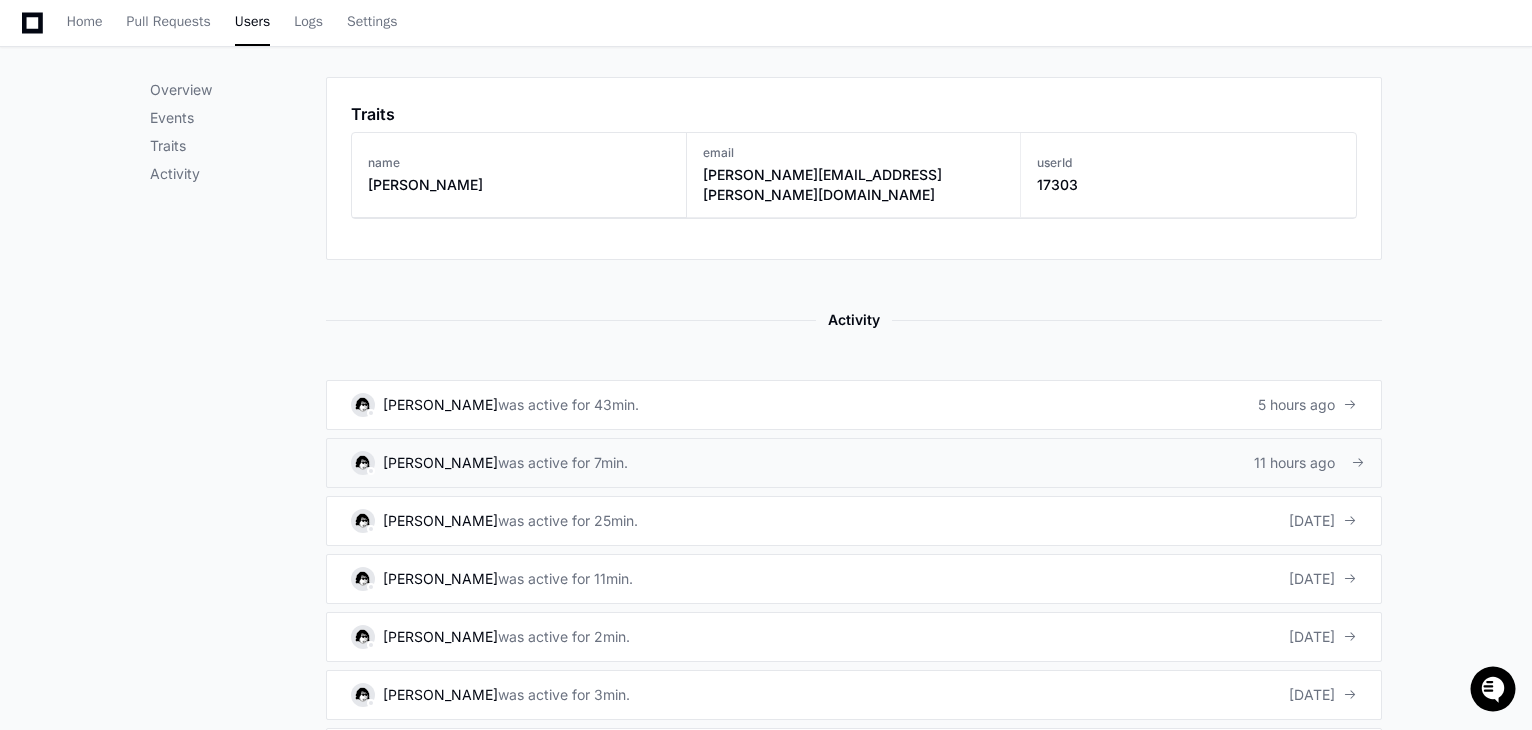 click on "Christopher Chao" 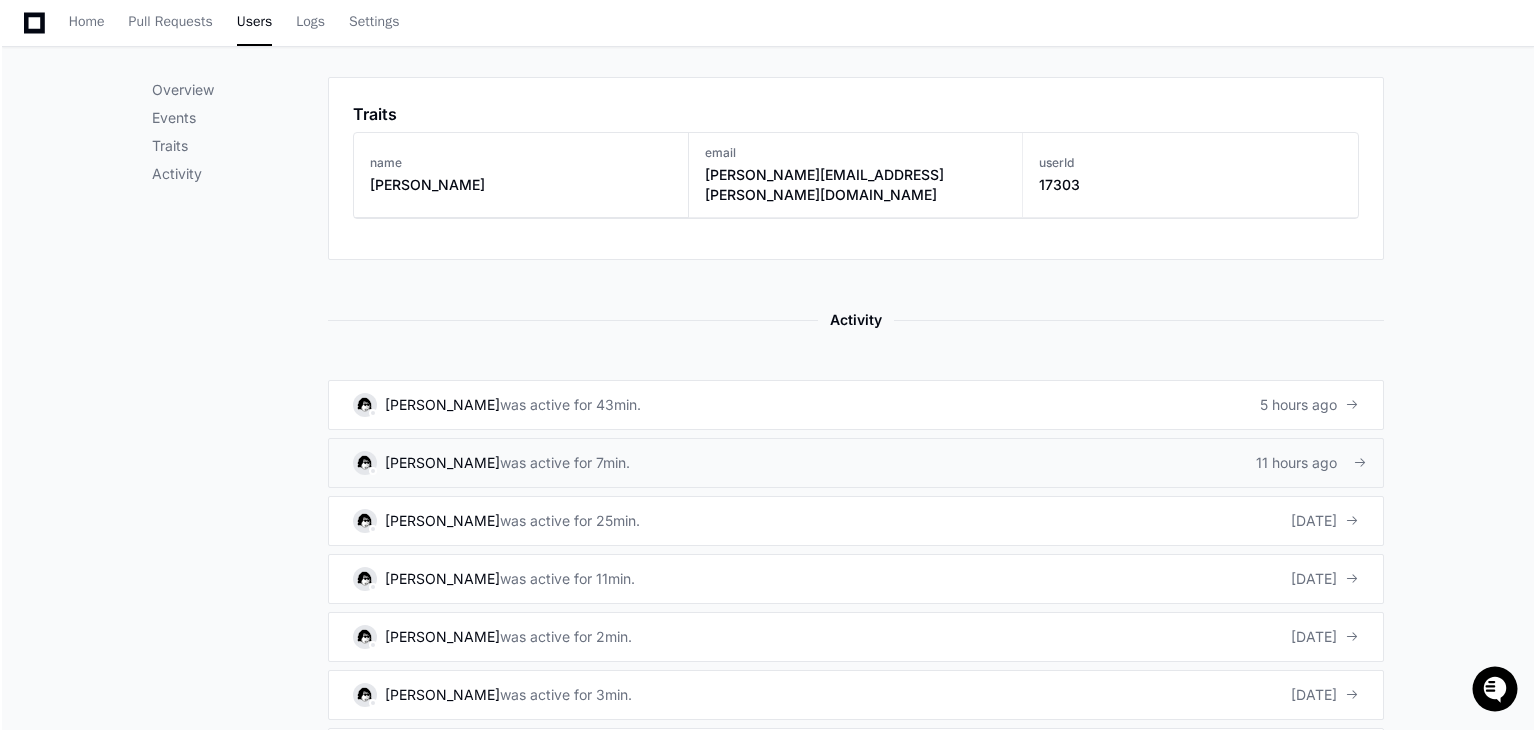 scroll, scrollTop: 0, scrollLeft: 0, axis: both 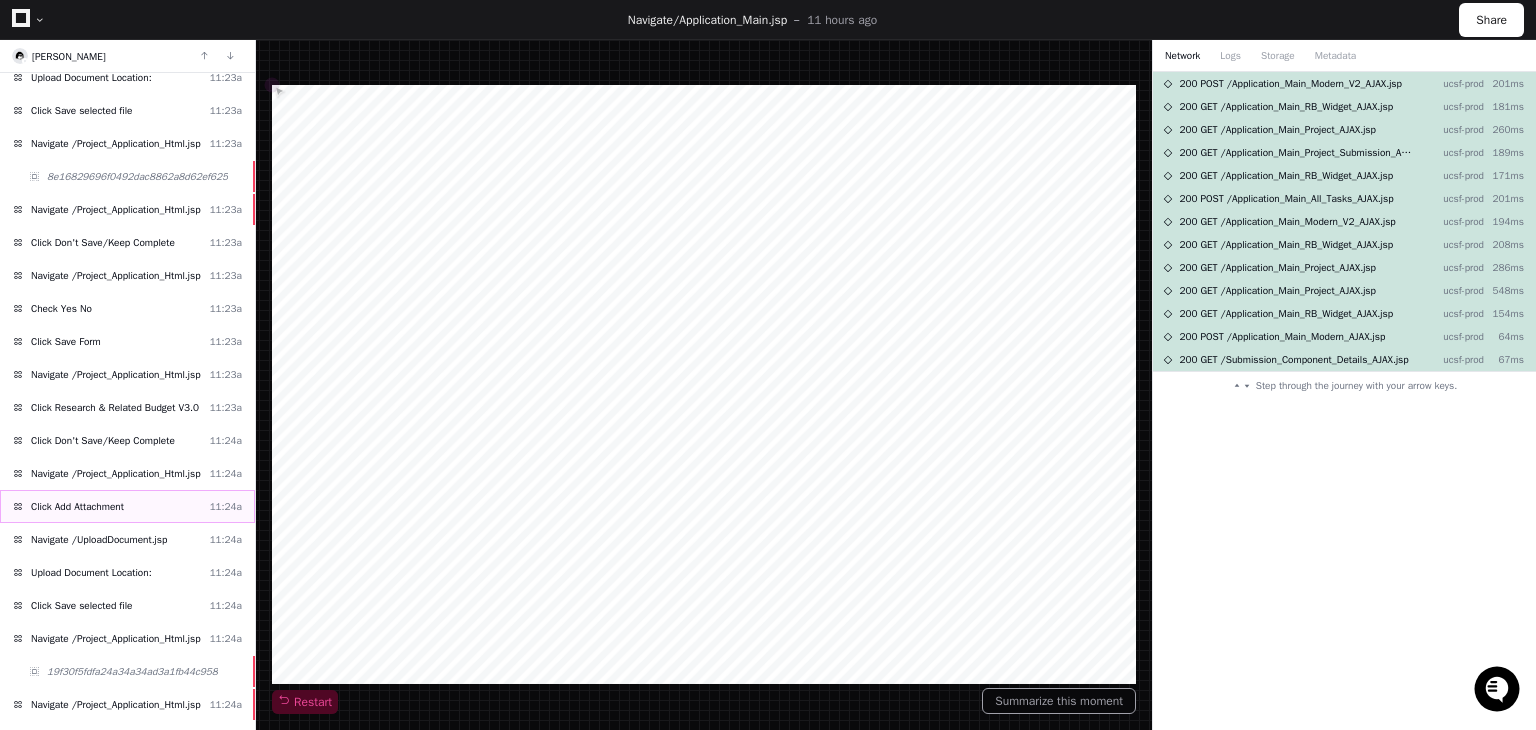 click on "Click Add Attachment" 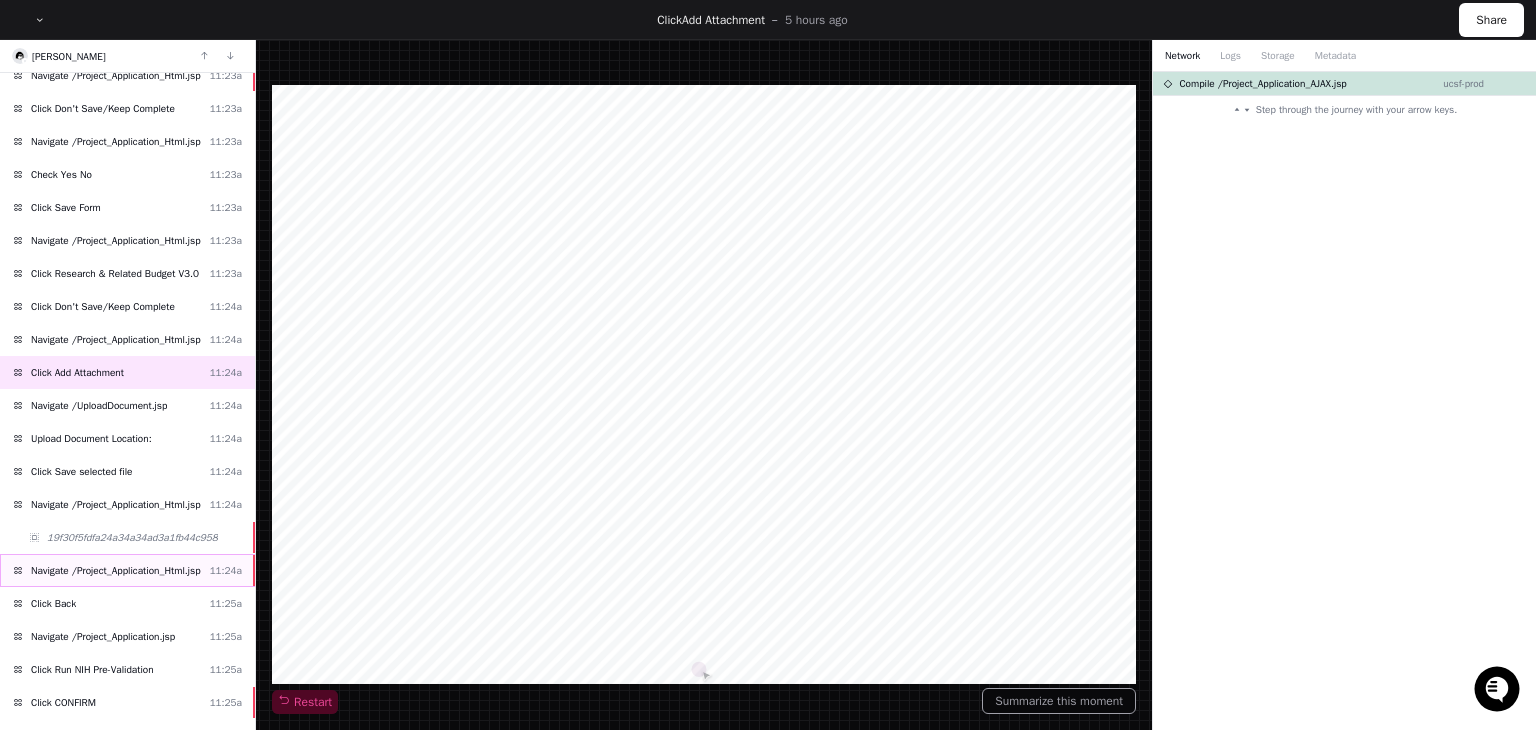 scroll, scrollTop: 1884, scrollLeft: 0, axis: vertical 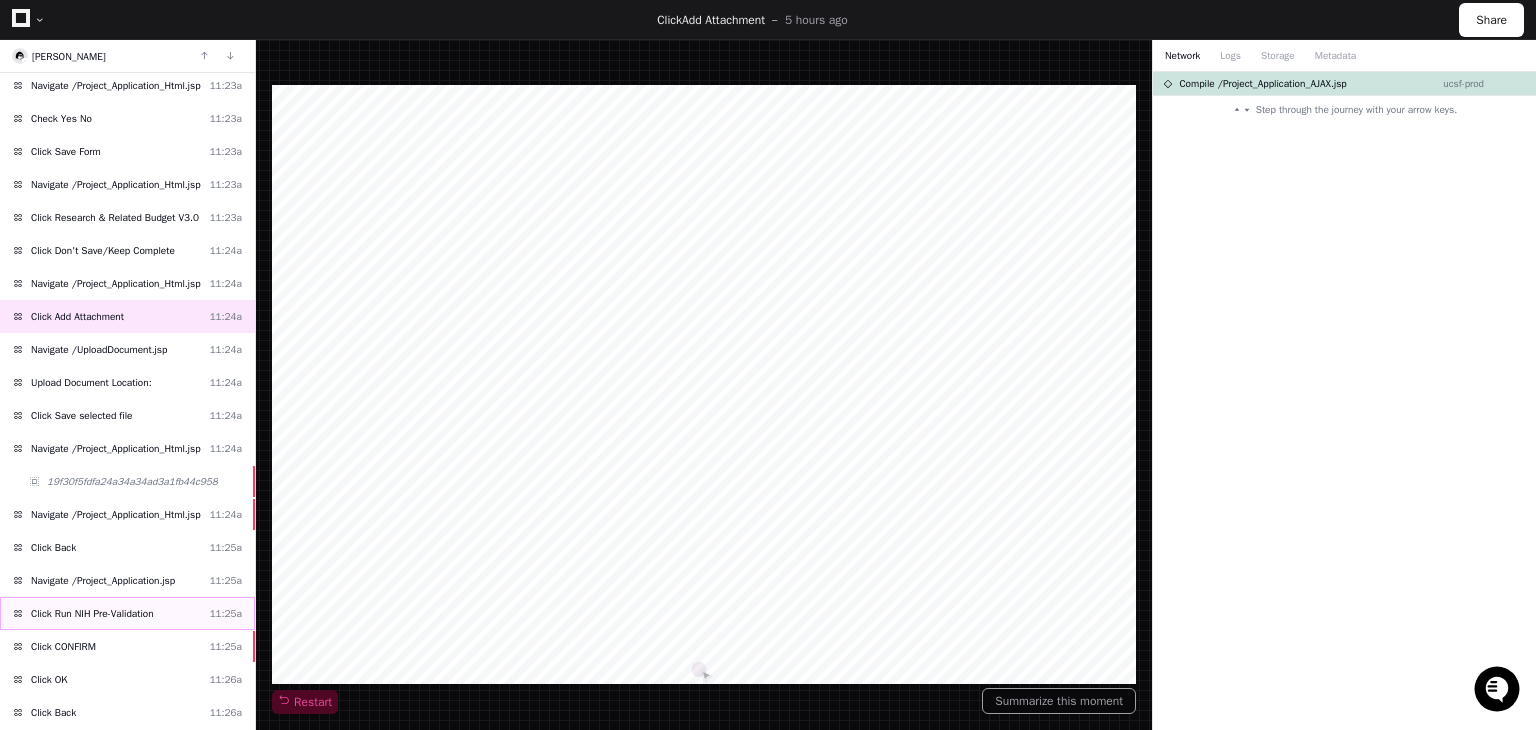 click on "Click Run NIH Pre-Validation" 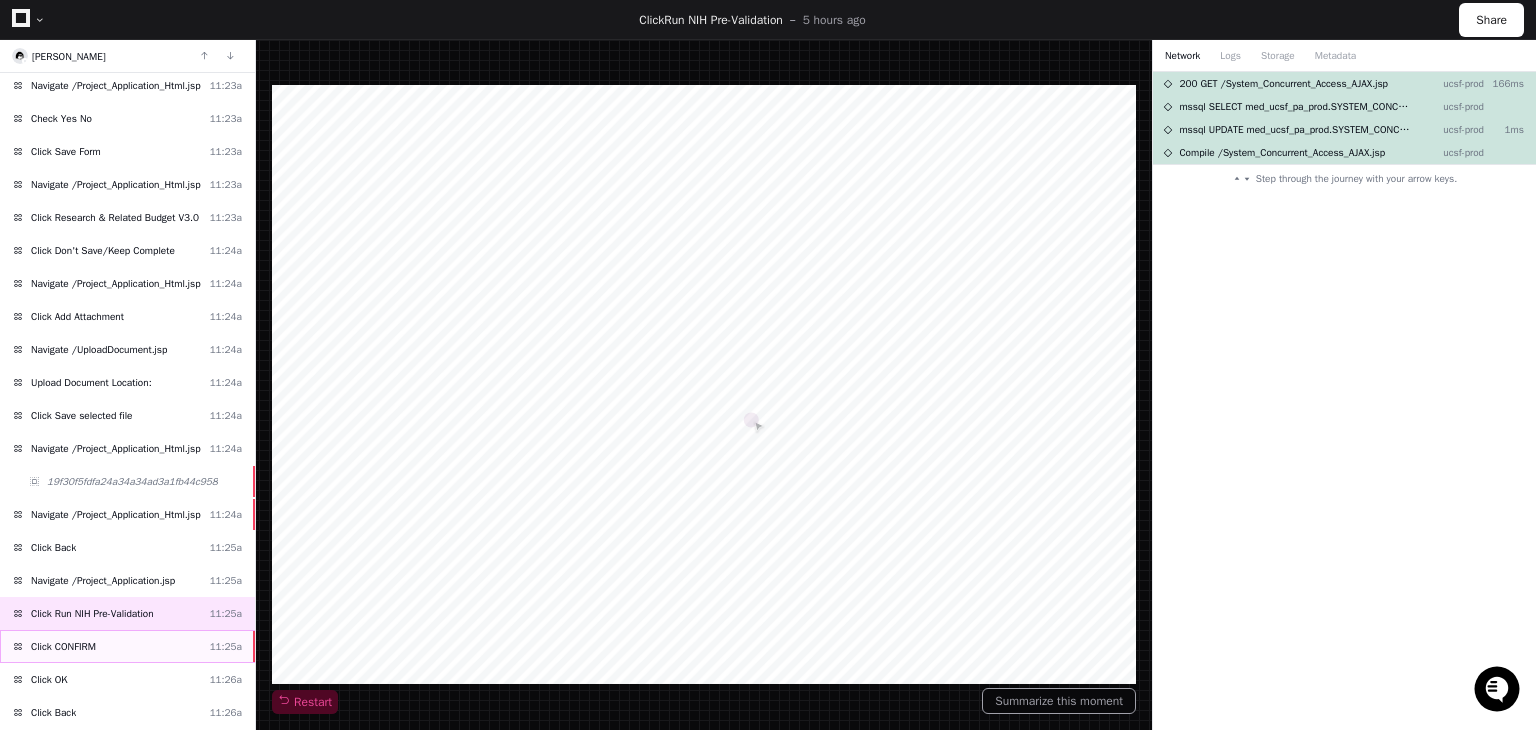 click on "Click CONFIRM  11:25a" 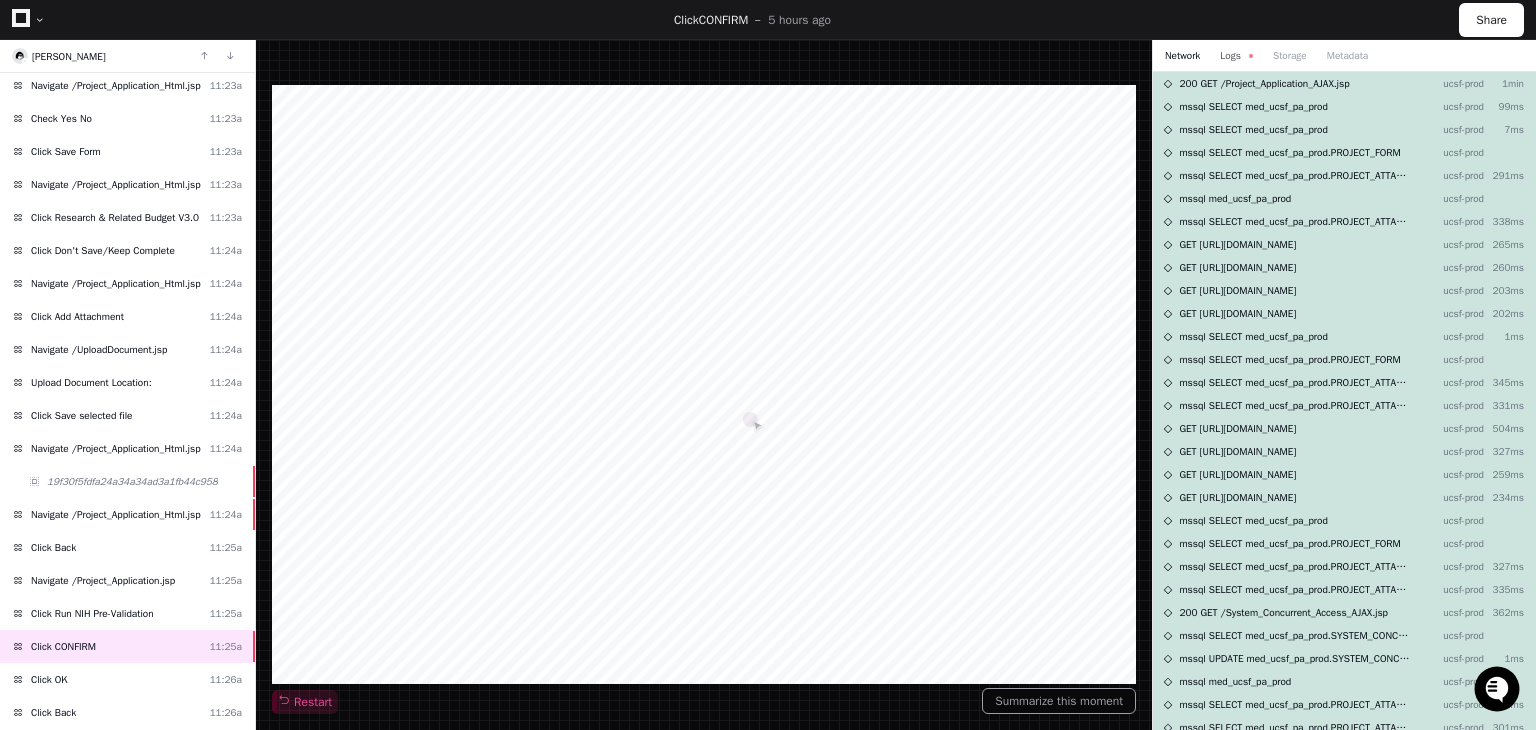 click on "Logs" 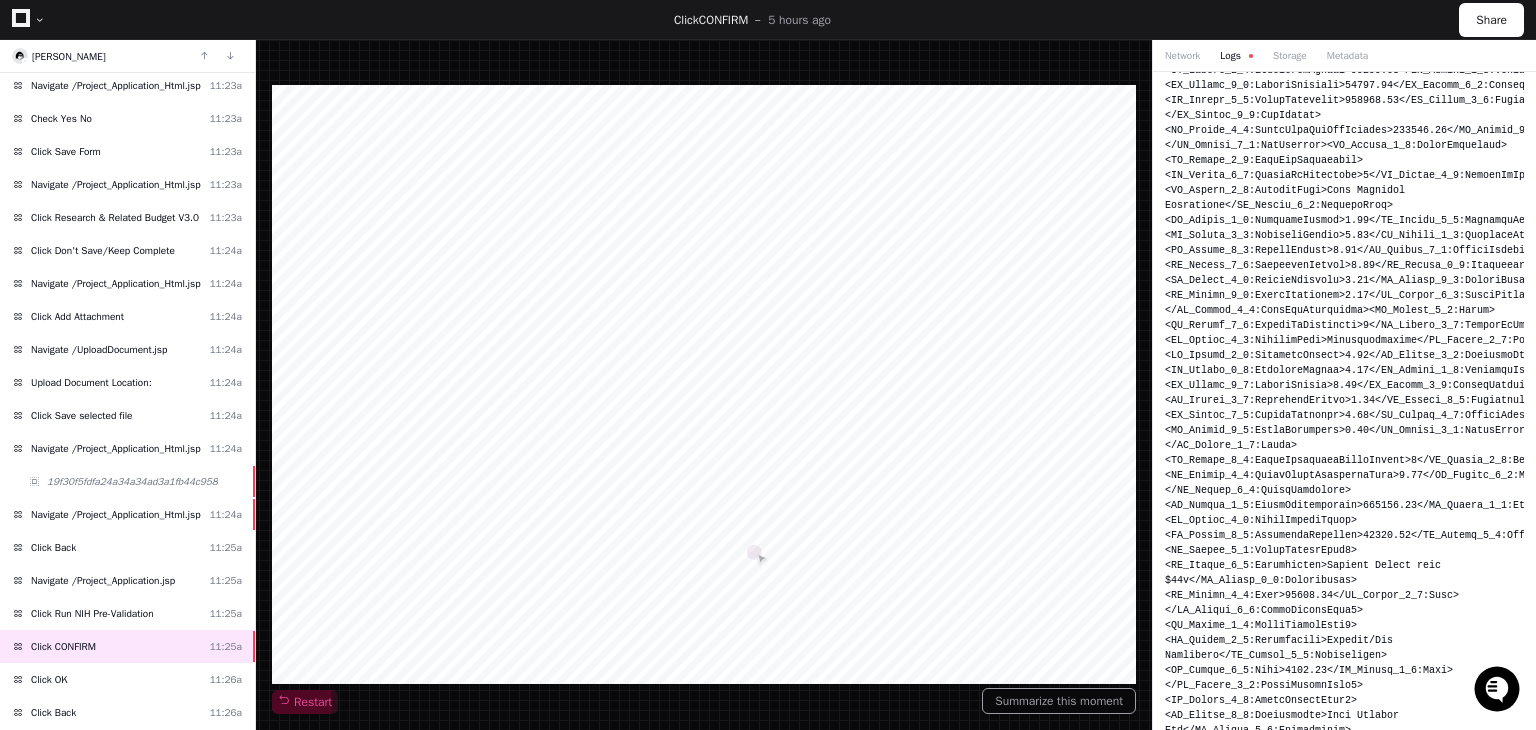 scroll, scrollTop: 9600, scrollLeft: 0, axis: vertical 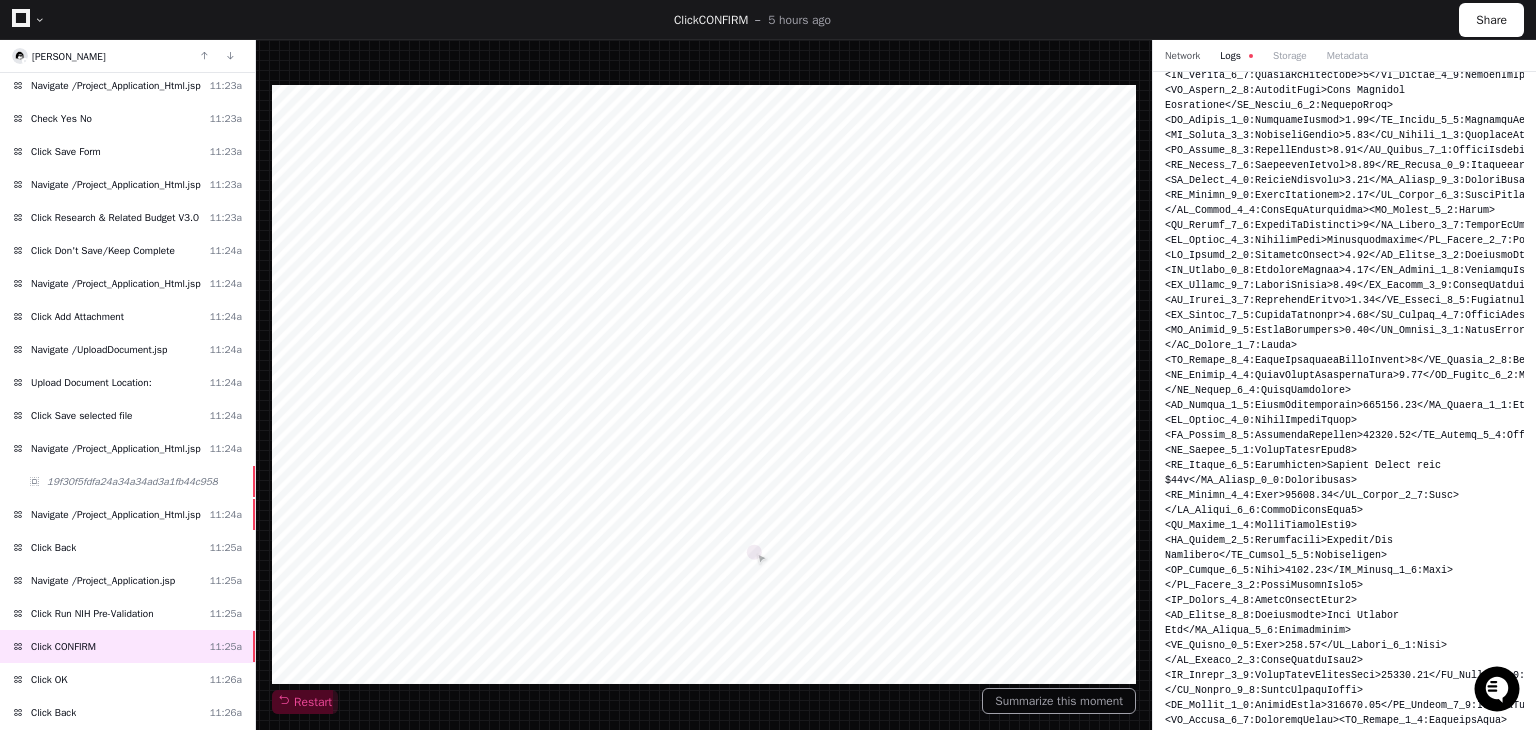 click on "Network" 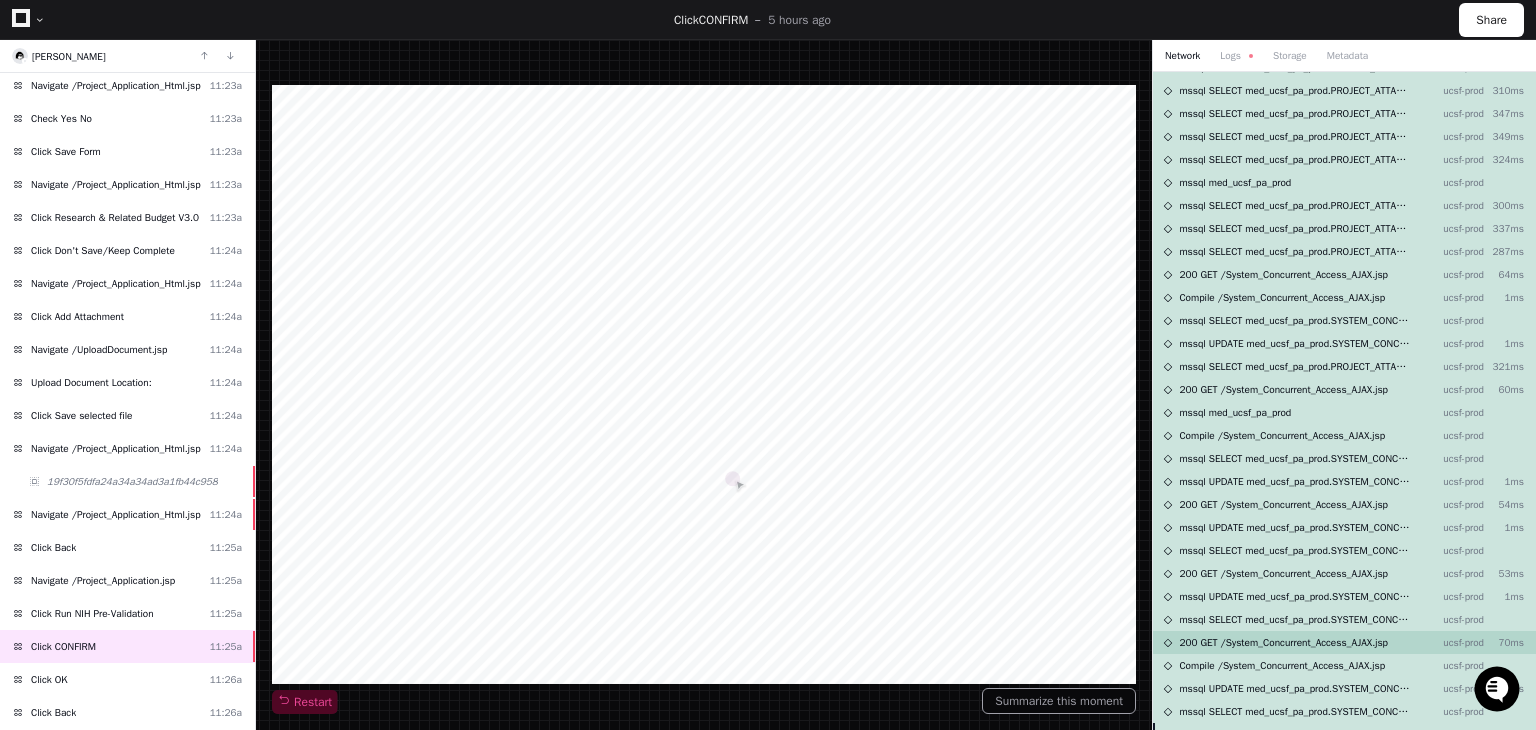 scroll, scrollTop: 5056, scrollLeft: 0, axis: vertical 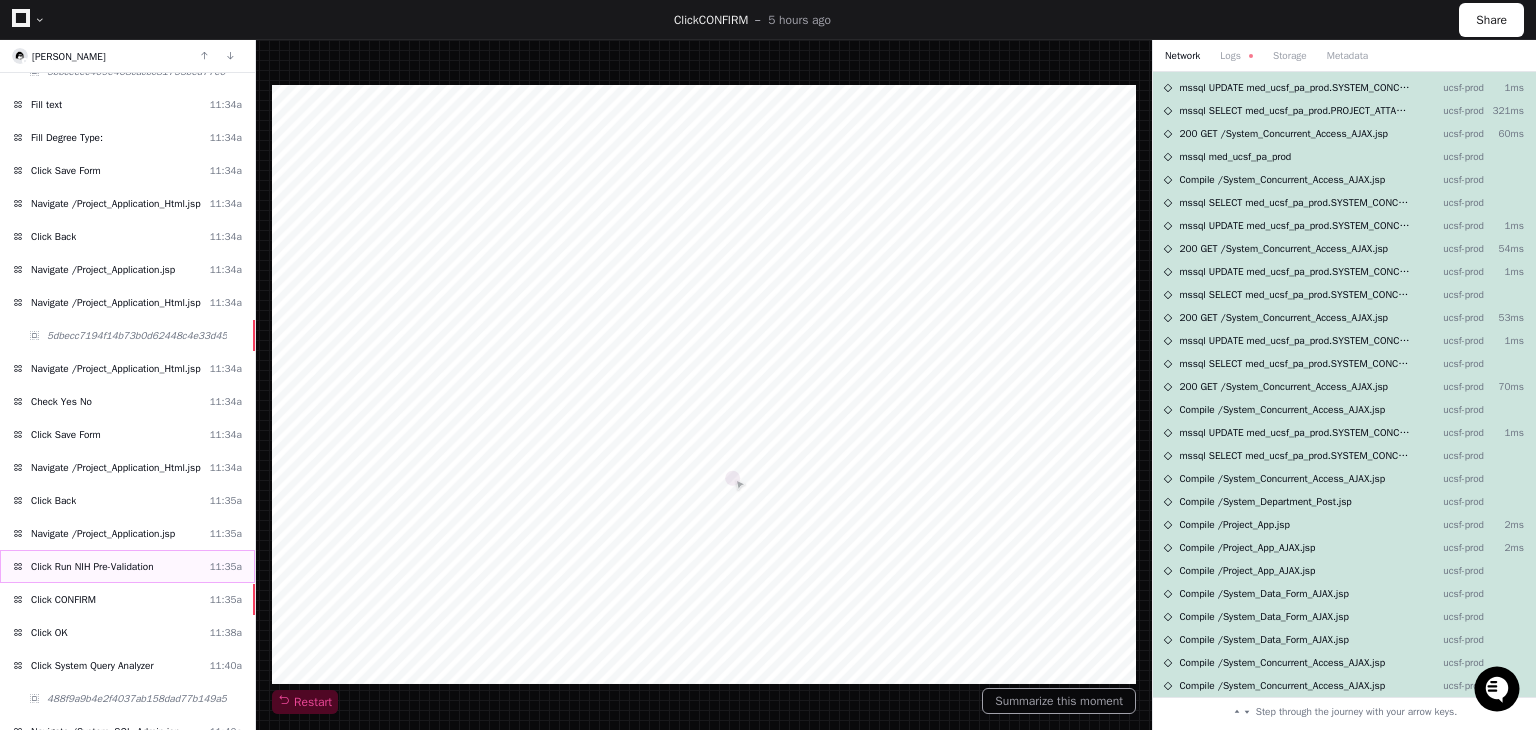 click on "Click Run NIH Pre-Validation" 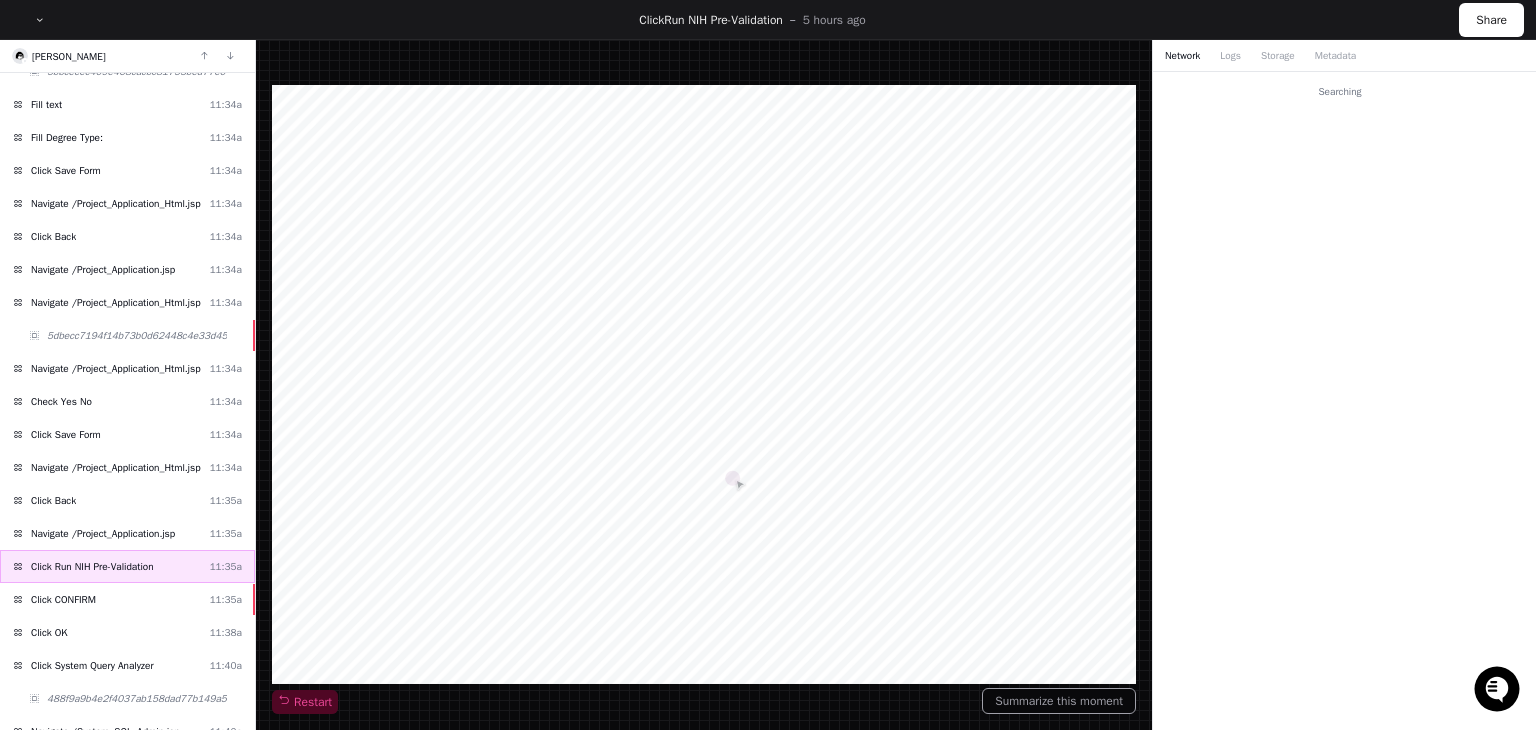 scroll, scrollTop: 0, scrollLeft: 0, axis: both 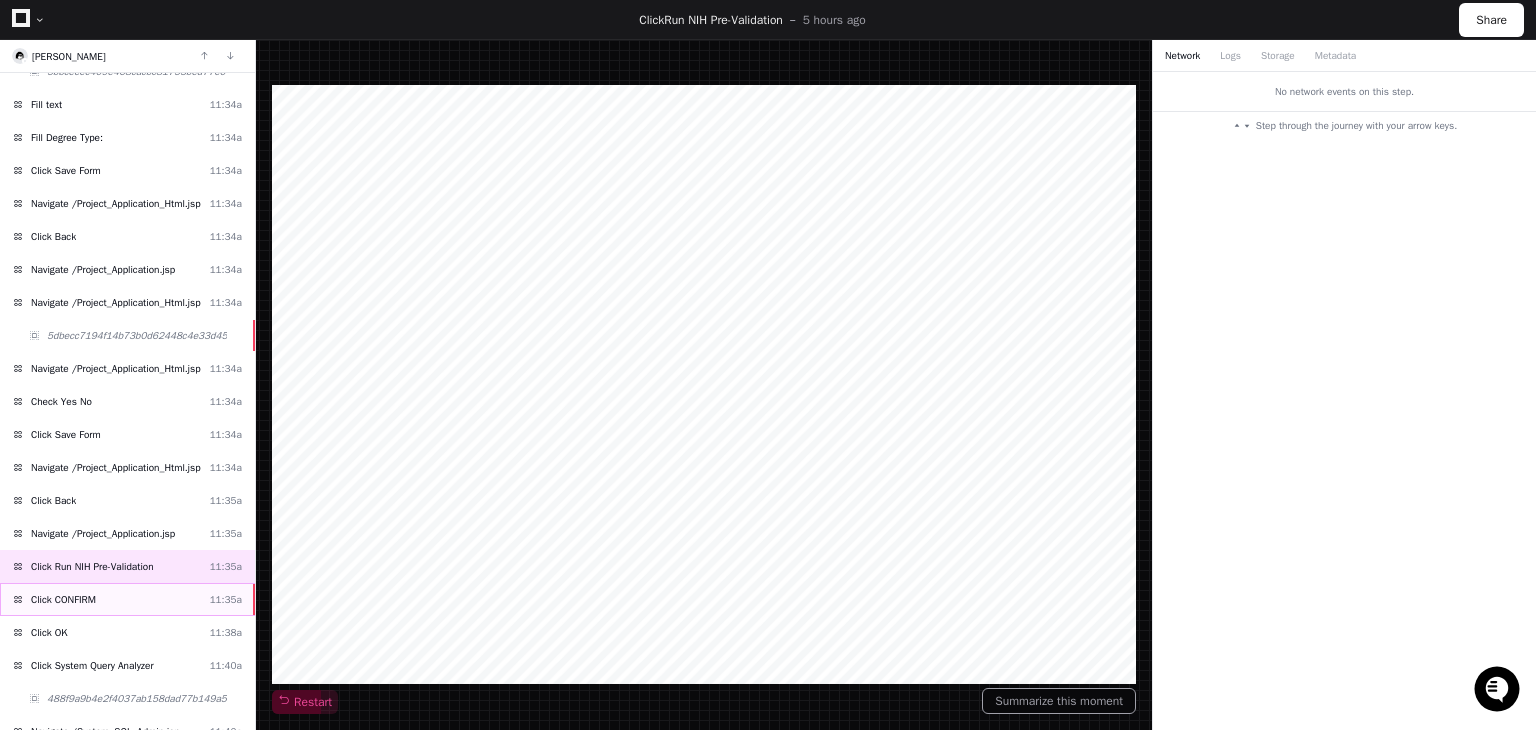 click on "Click CONFIRM  11:35a" 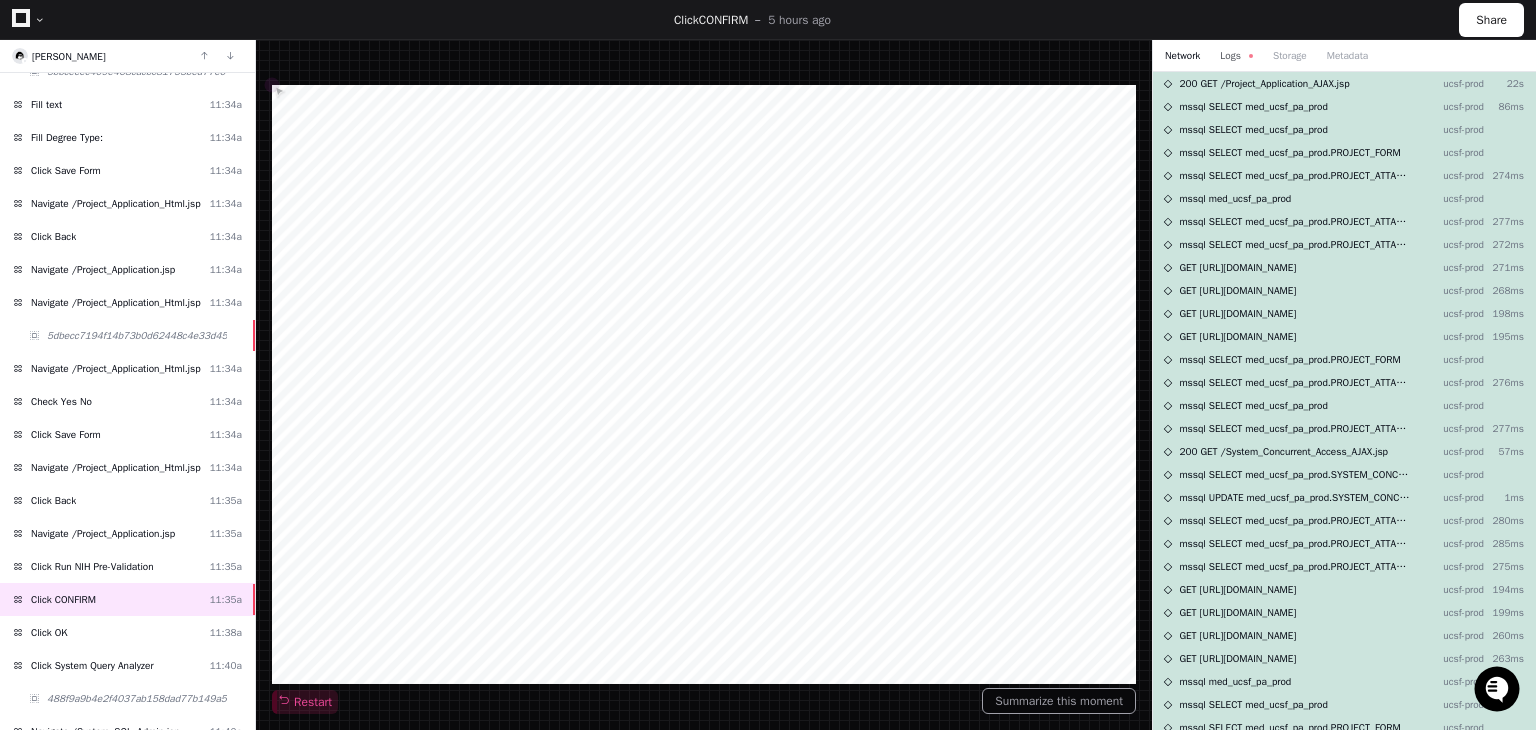 click on "Logs" 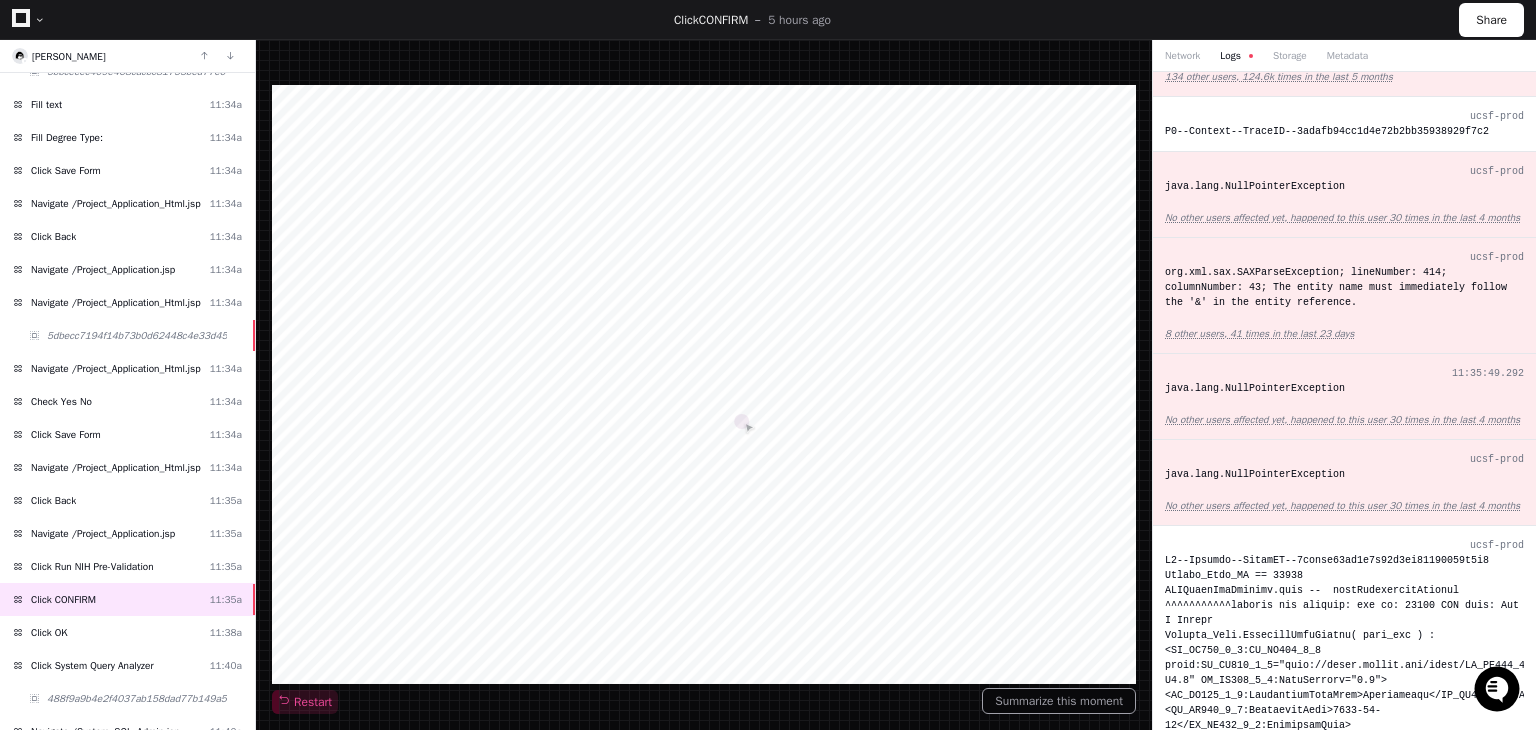 scroll, scrollTop: 500, scrollLeft: 0, axis: vertical 